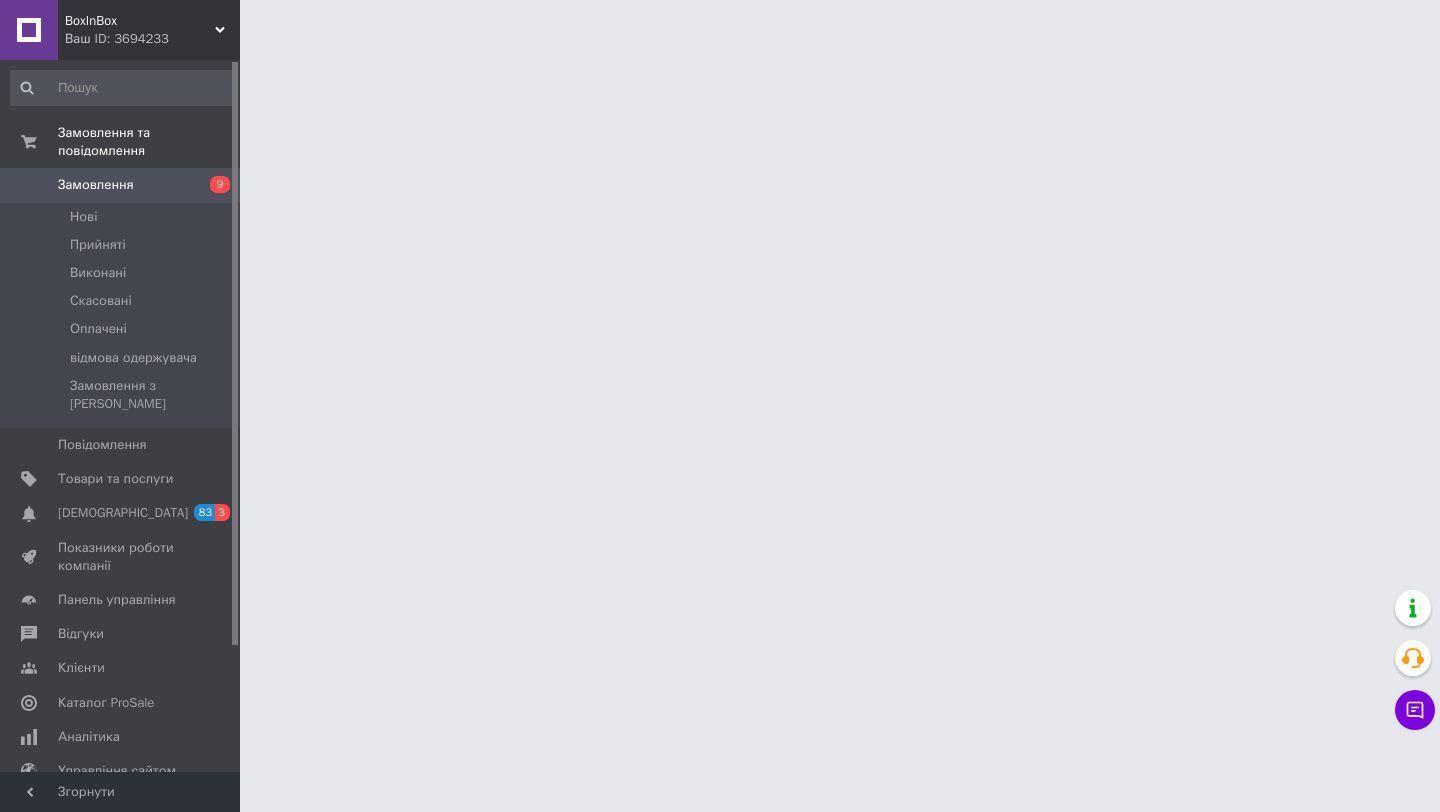 scroll, scrollTop: 0, scrollLeft: 0, axis: both 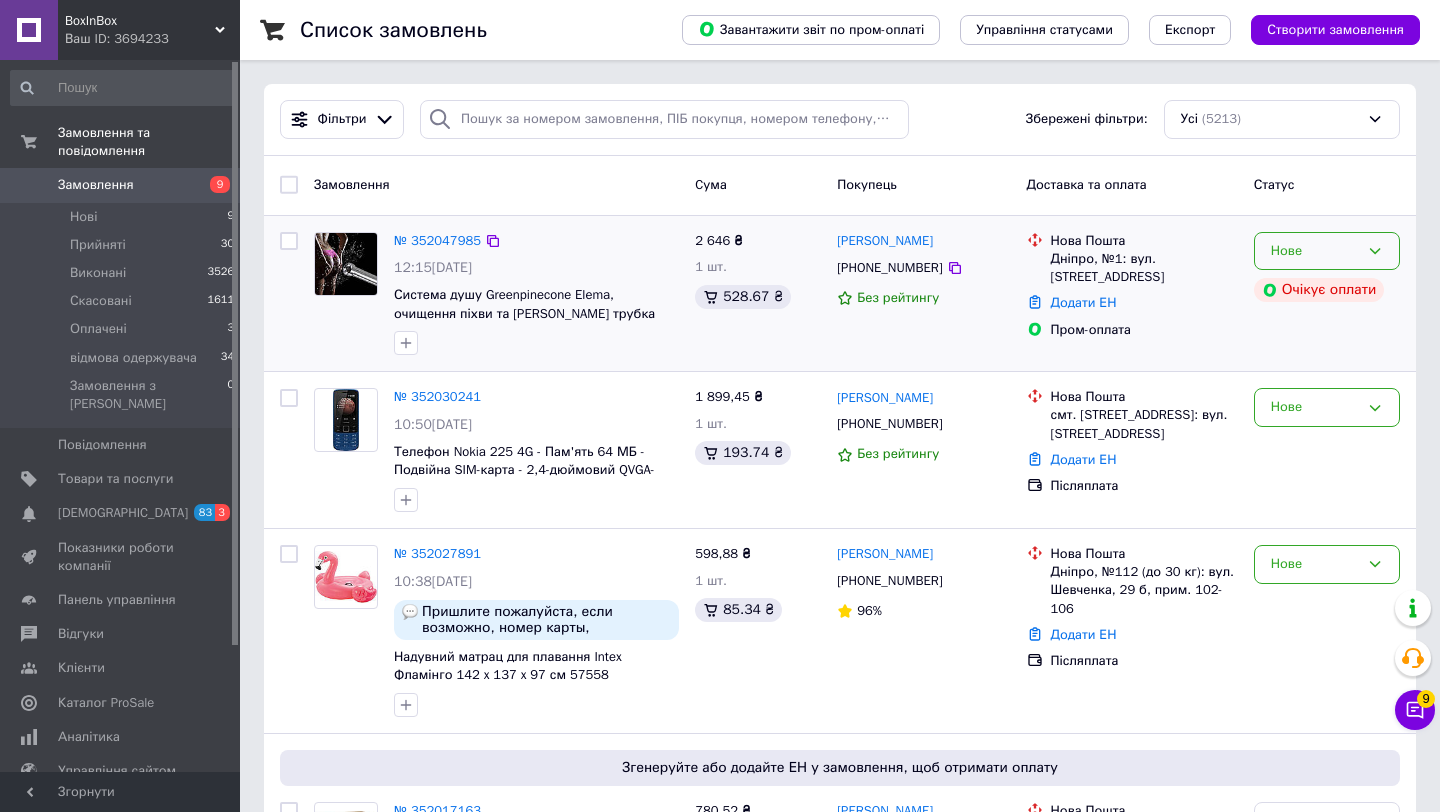 click 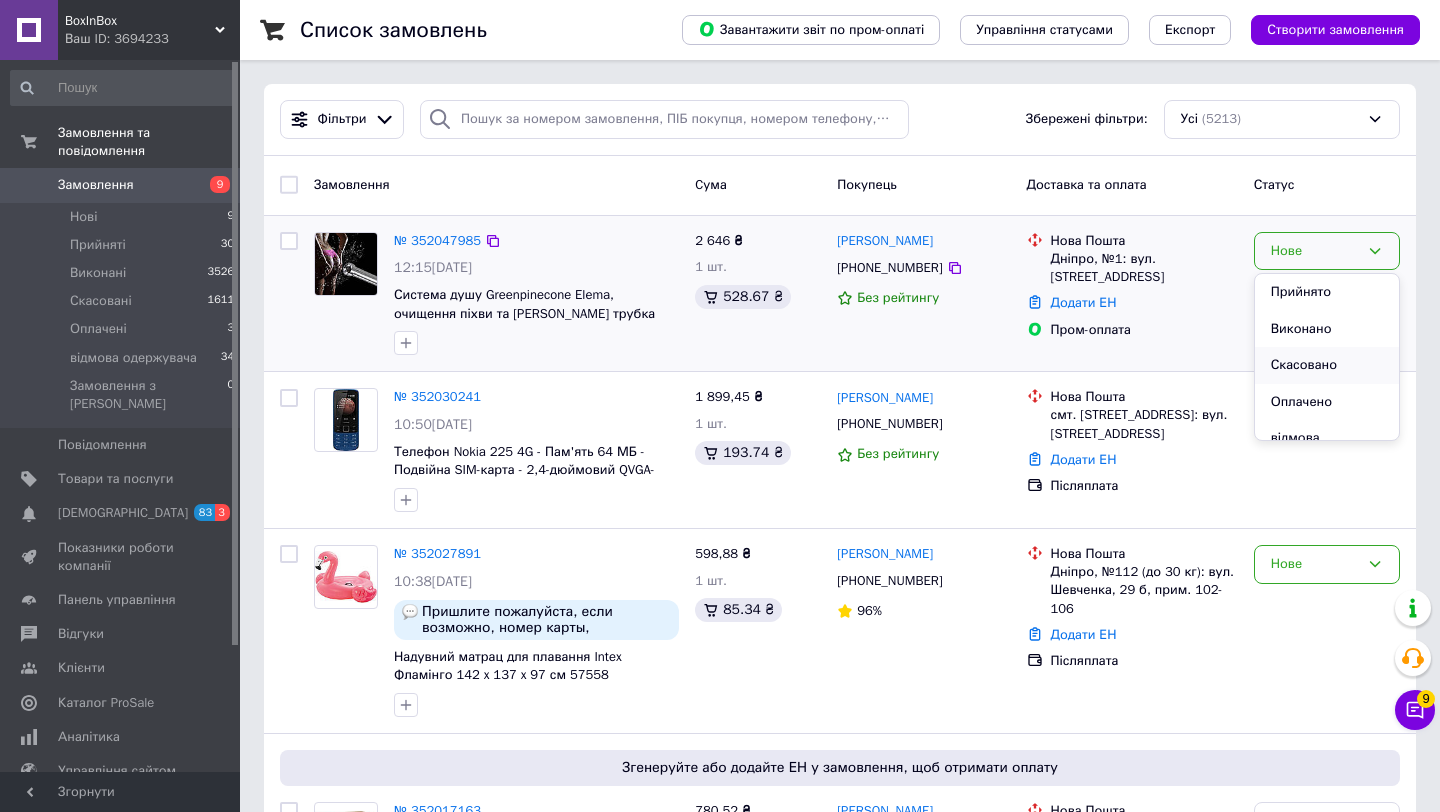 click on "Скасовано" at bounding box center (1327, 365) 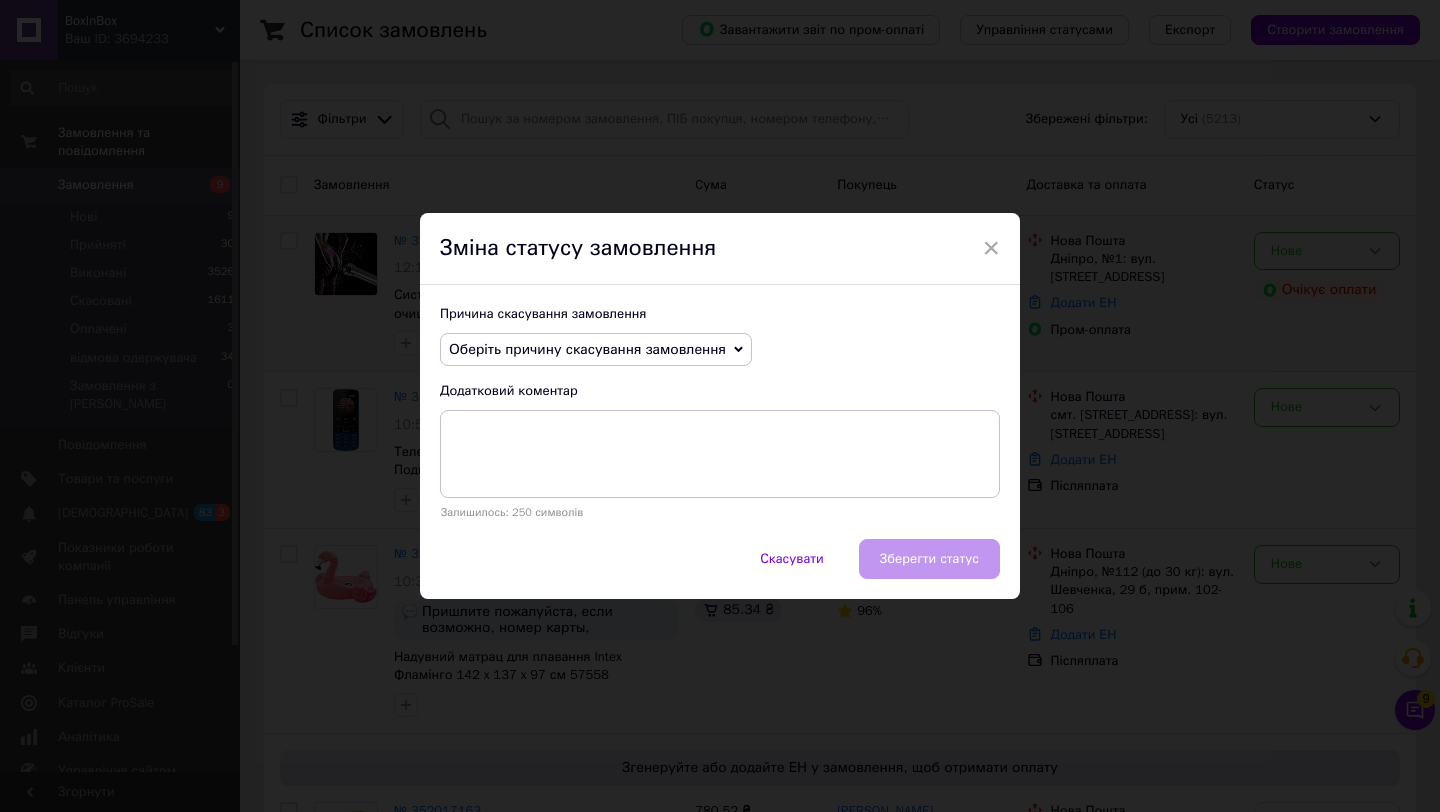 click on "Оберіть причину скасування замовлення" at bounding box center (596, 350) 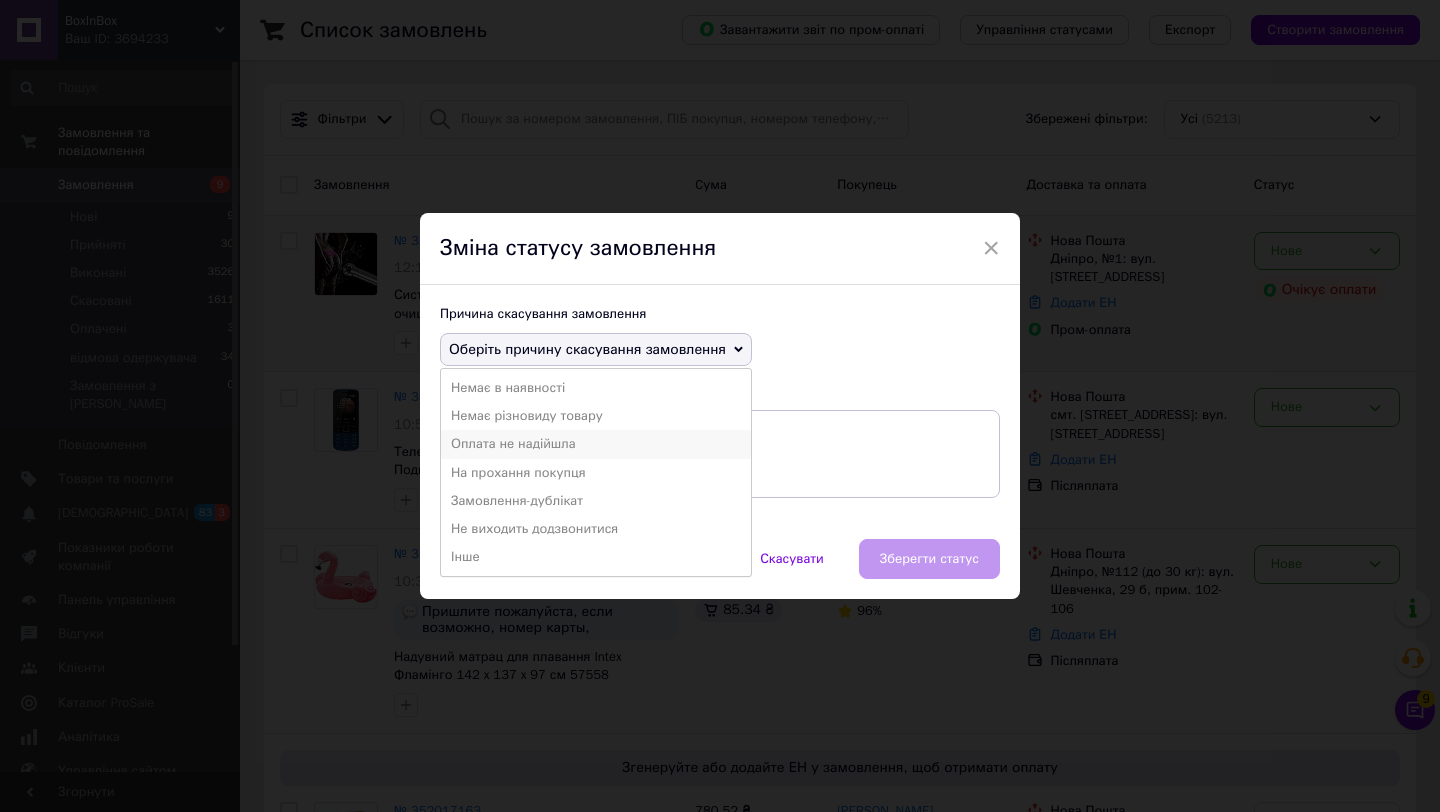 click on "Оплата не надійшла" at bounding box center [596, 444] 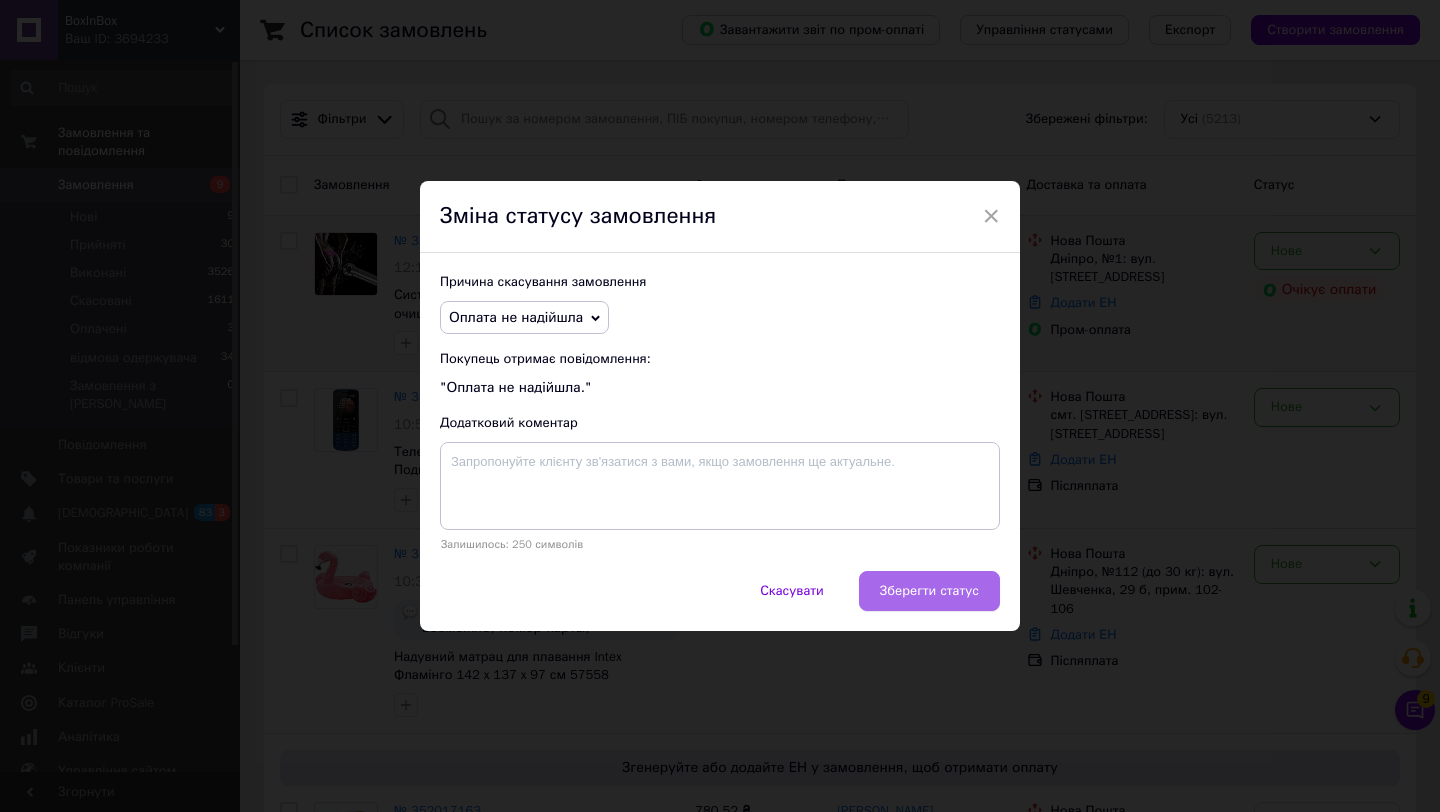 click on "Зберегти статус" at bounding box center (929, 591) 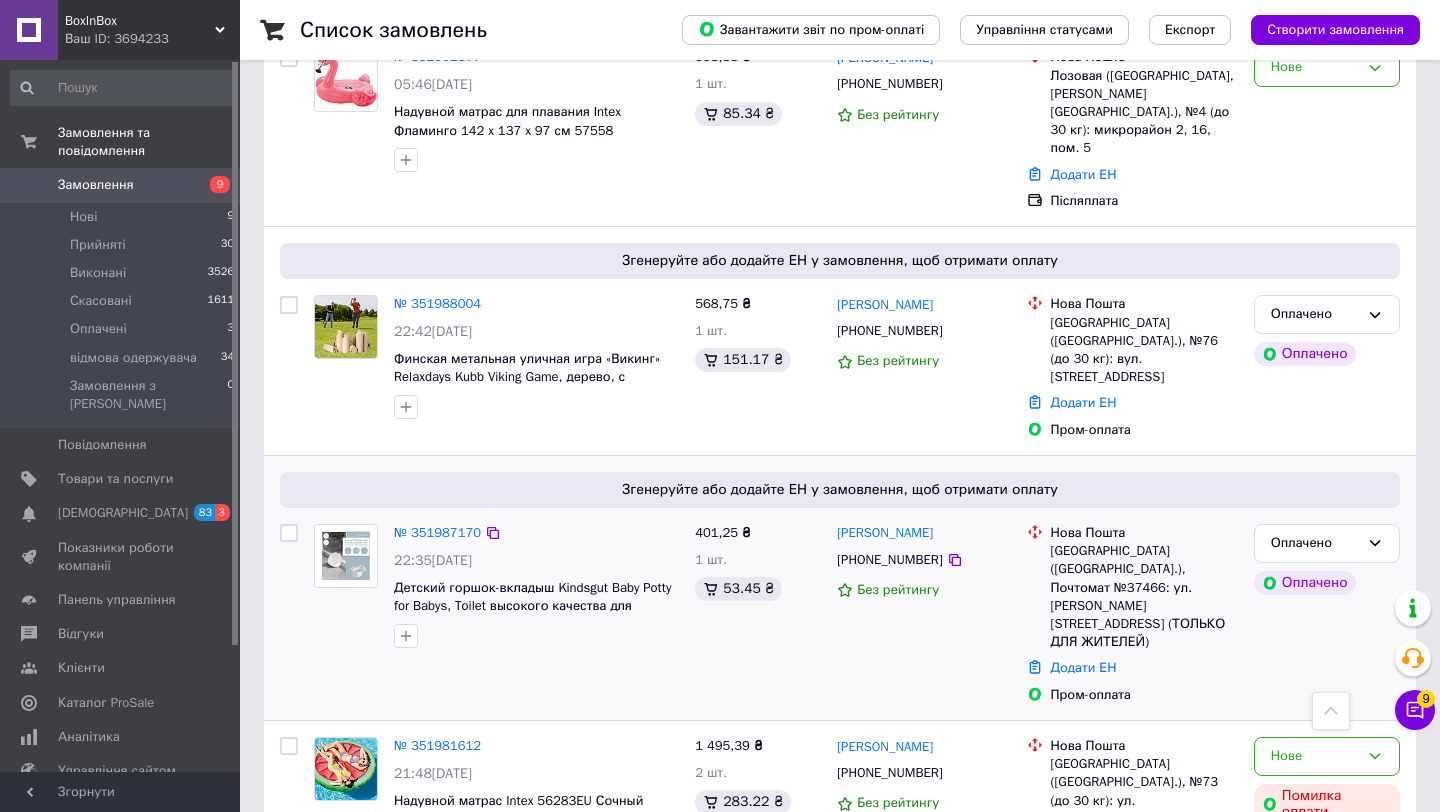 scroll, scrollTop: 925, scrollLeft: 0, axis: vertical 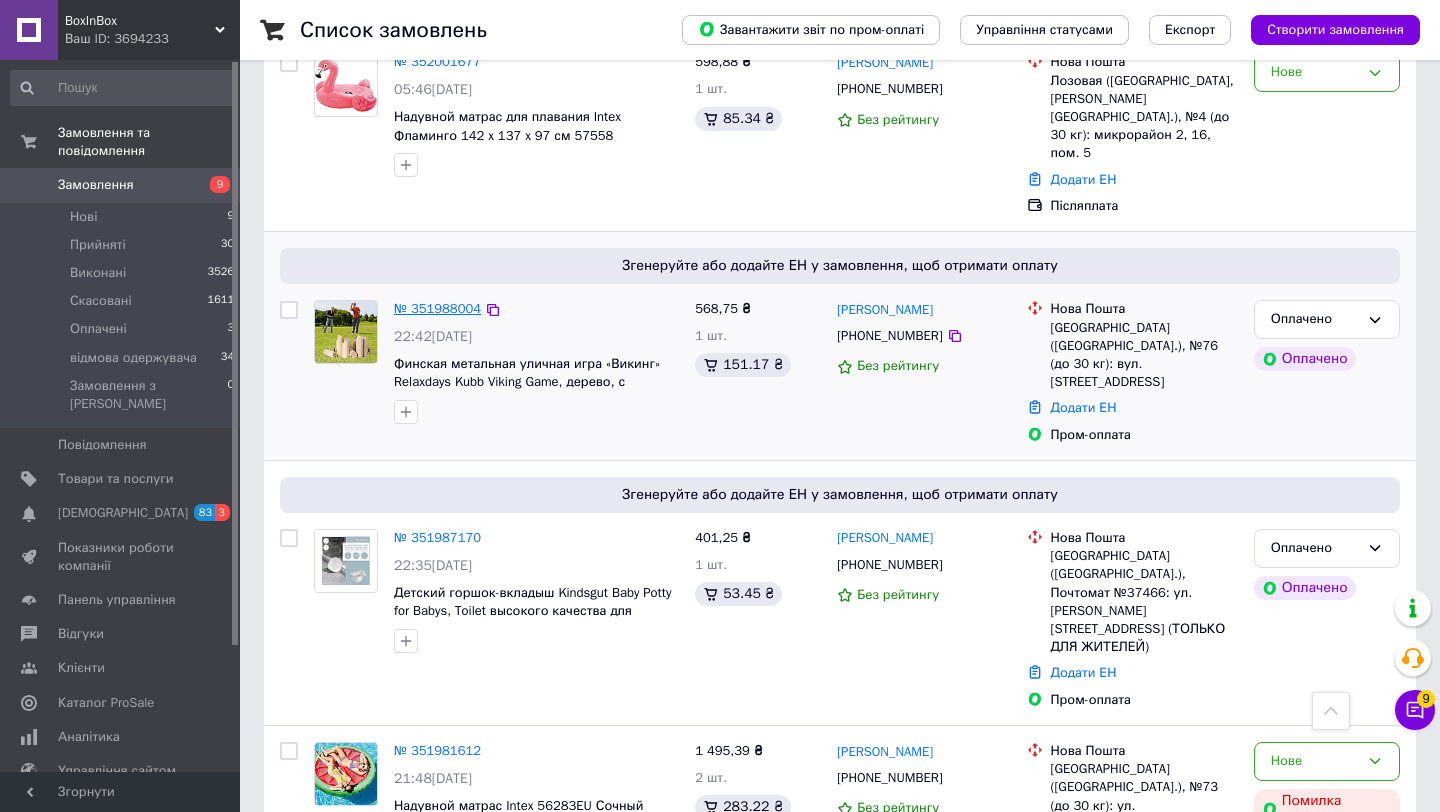 click on "№ 351988004" at bounding box center [437, 308] 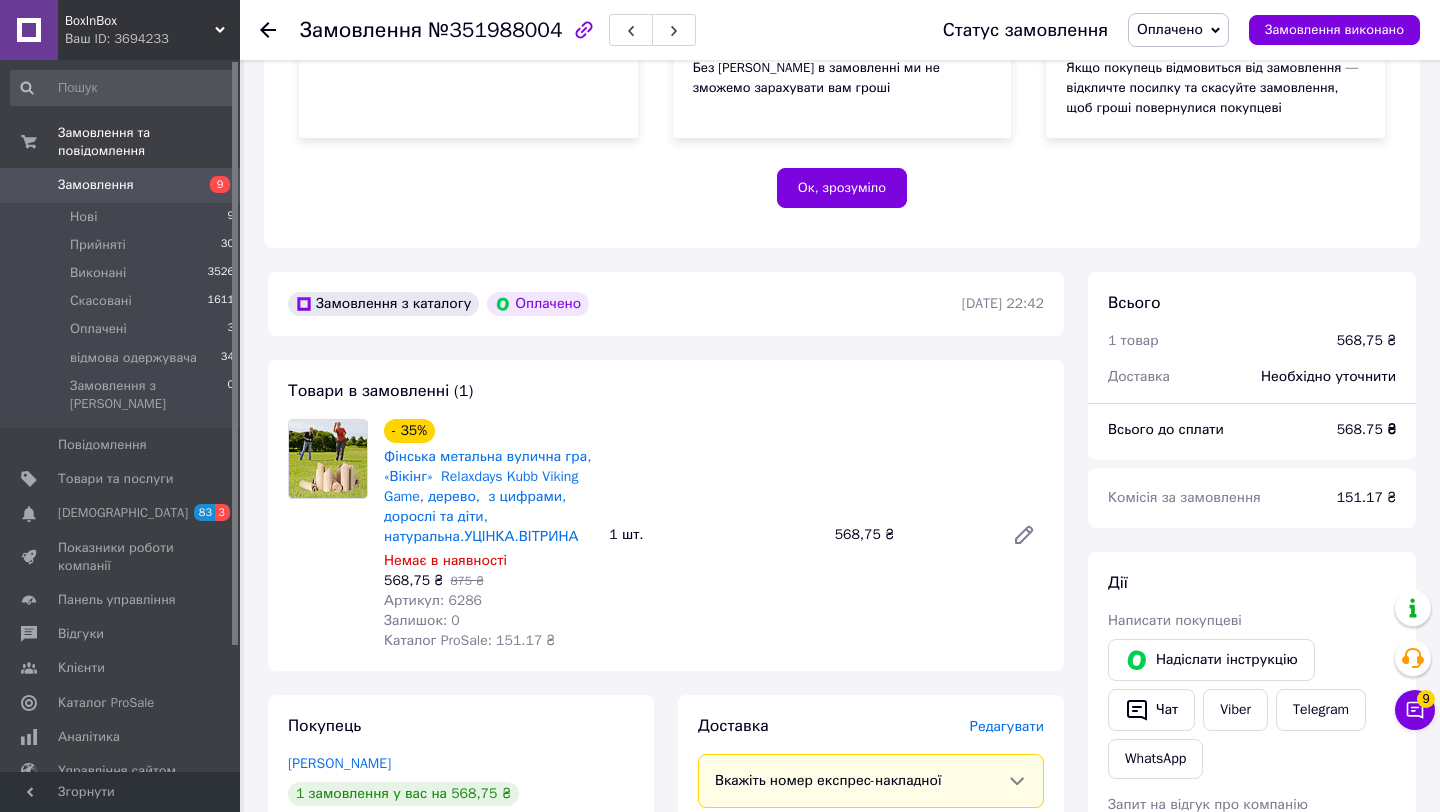 scroll, scrollTop: 420, scrollLeft: 0, axis: vertical 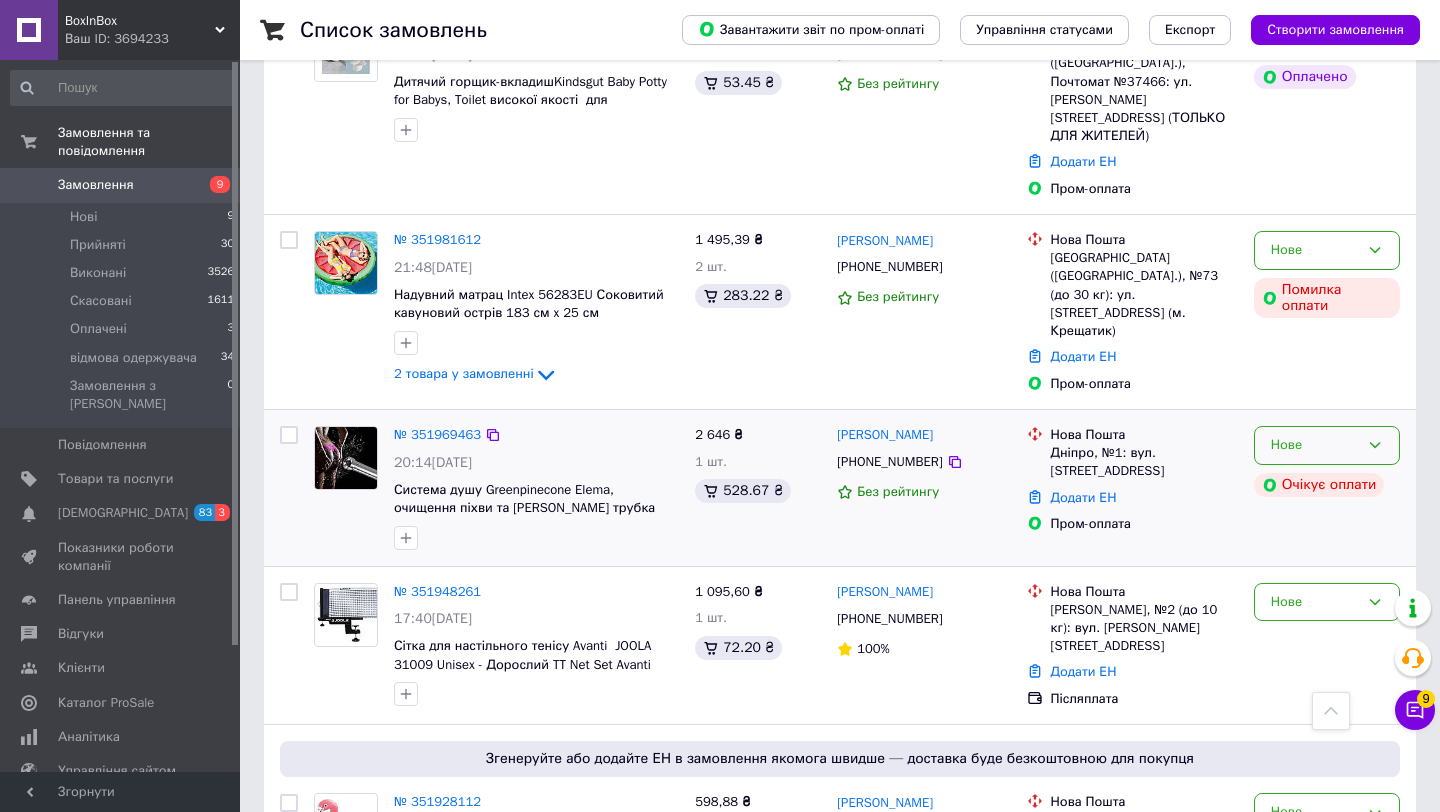 click 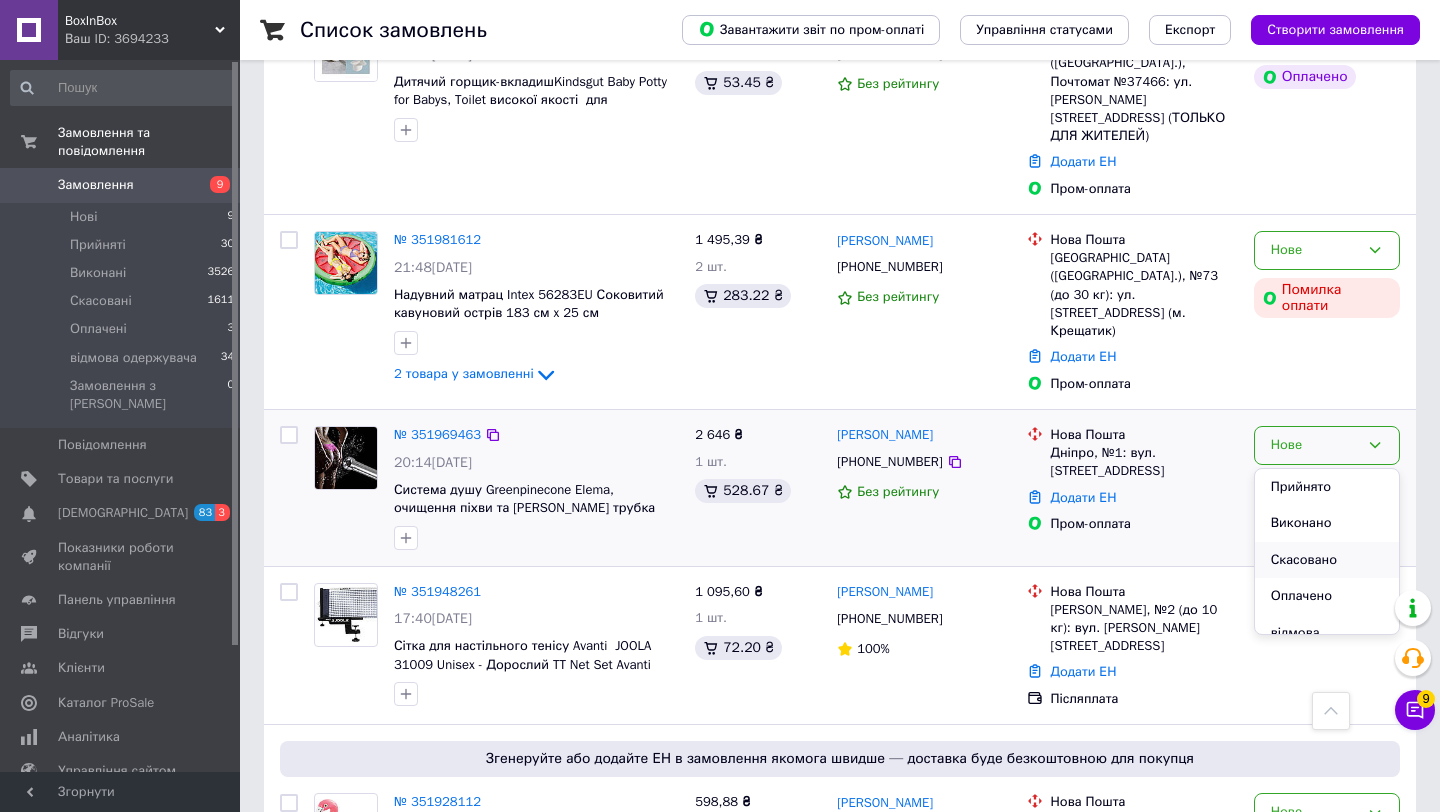 click on "Скасовано" at bounding box center (1327, 560) 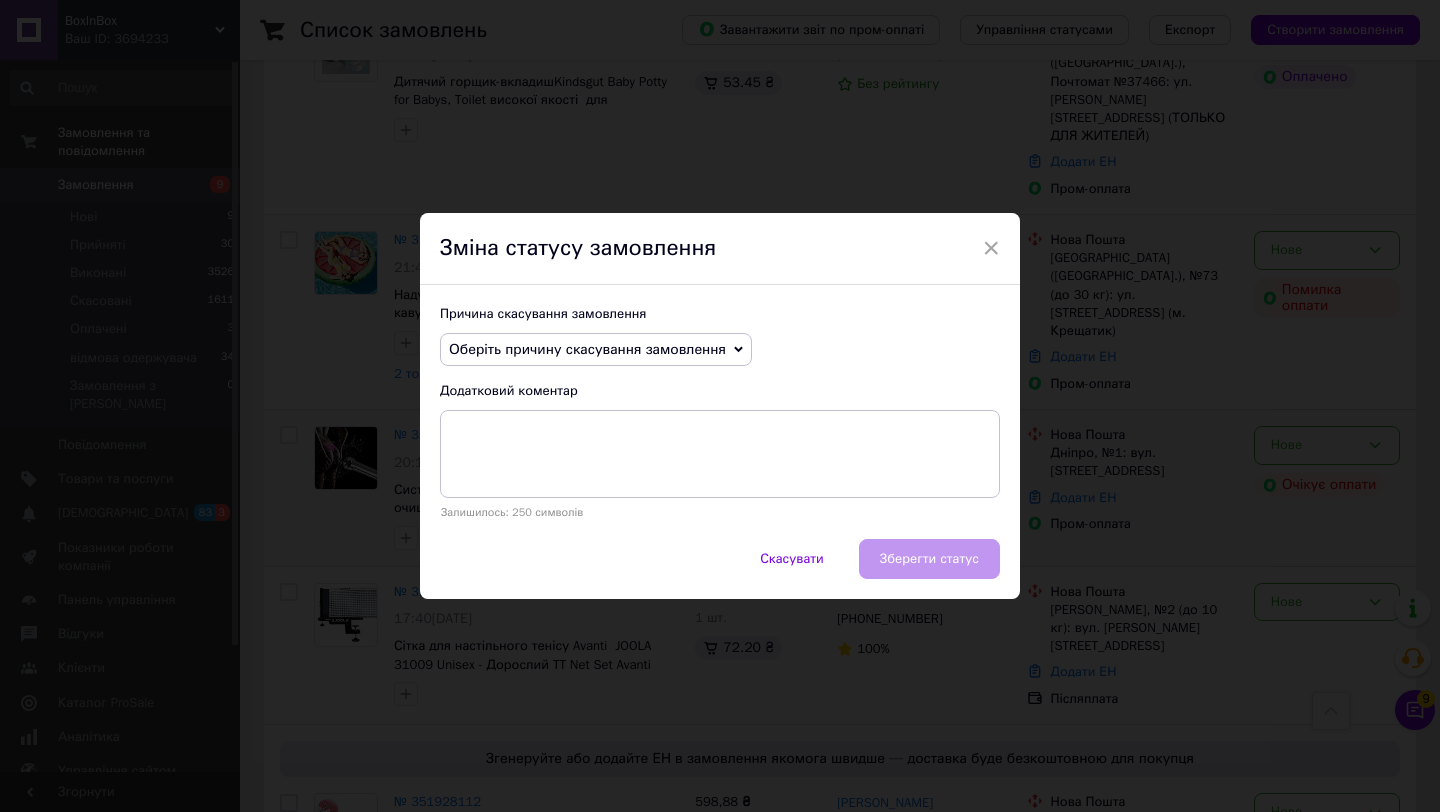 click 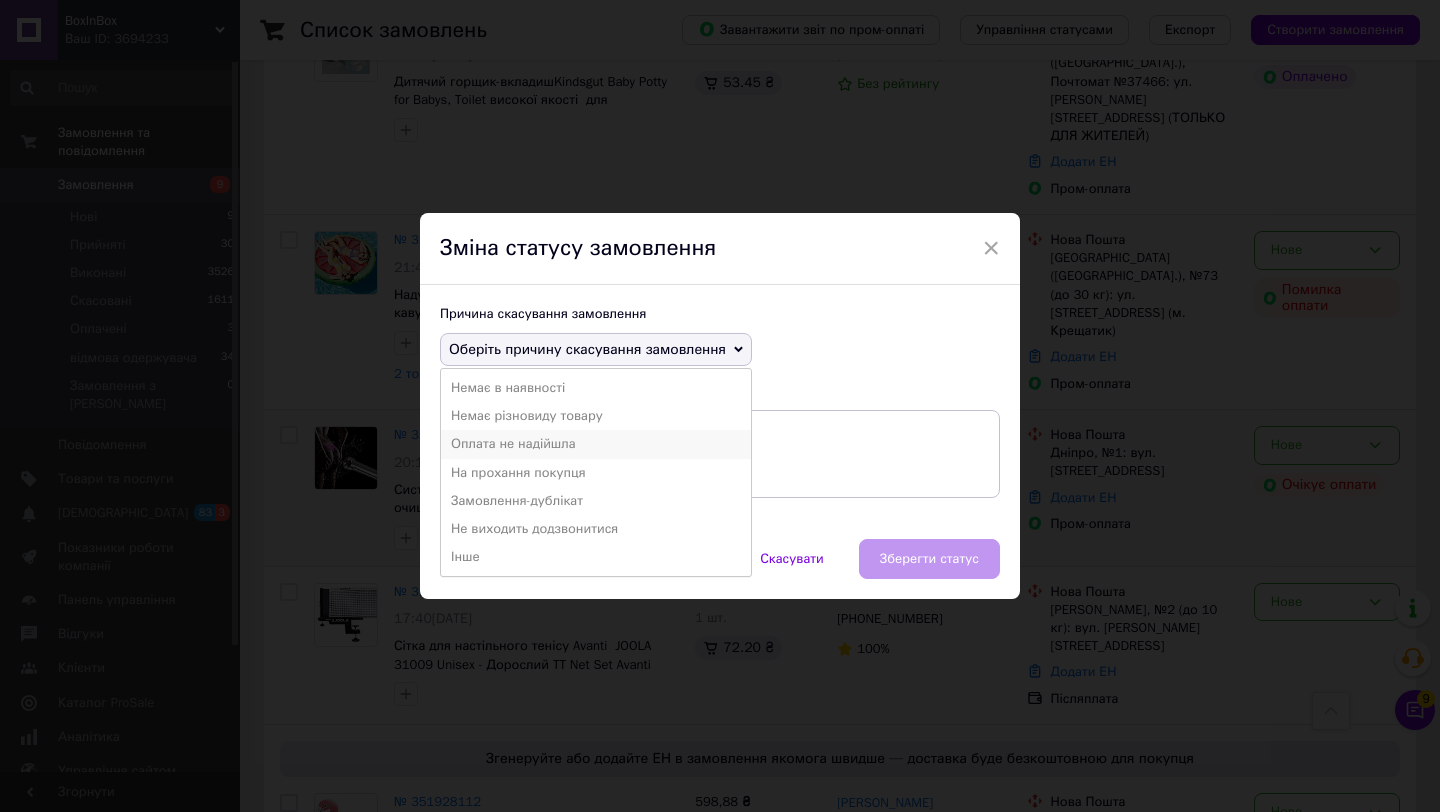 click on "Оплата не надійшла" at bounding box center (596, 444) 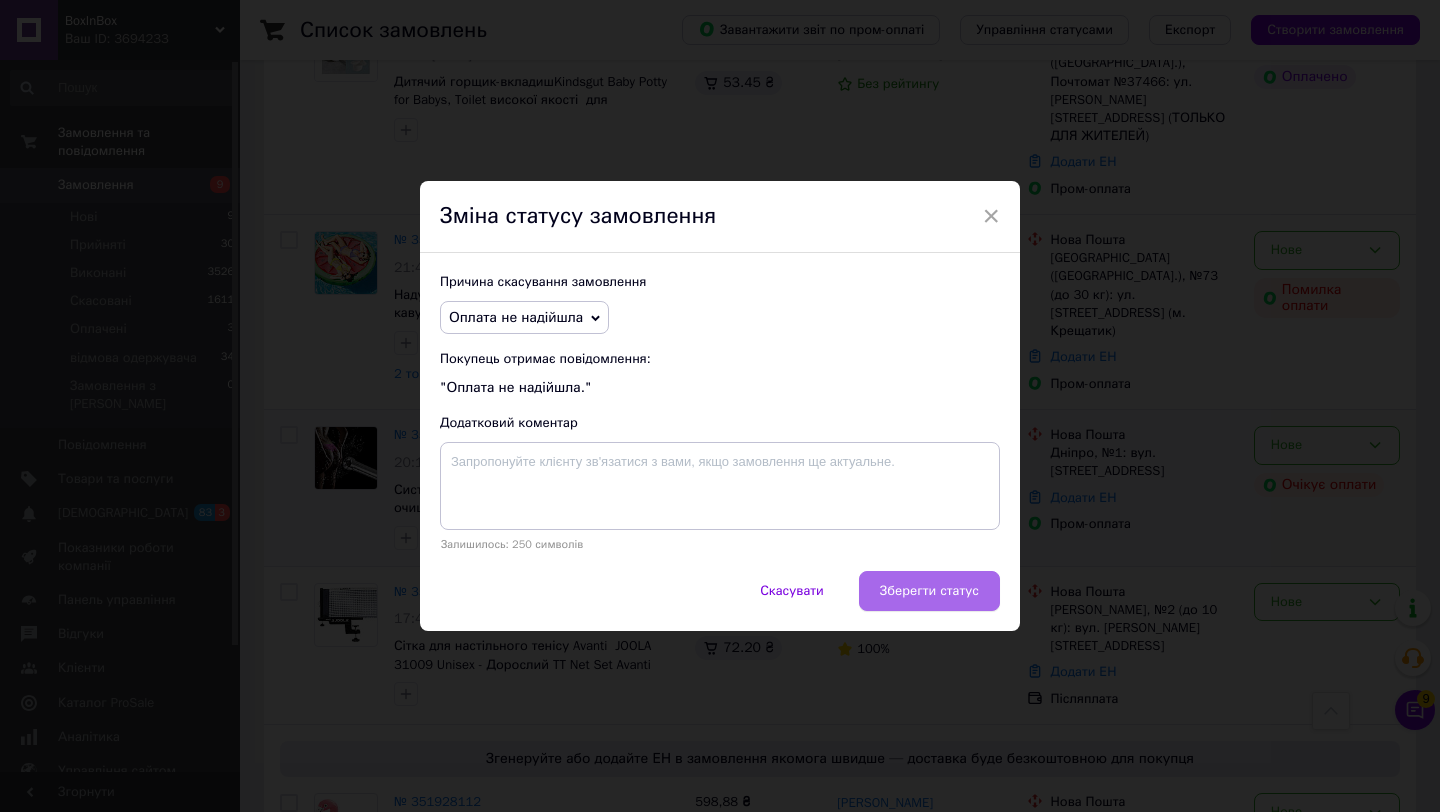 click on "Зберегти статус" at bounding box center (929, 591) 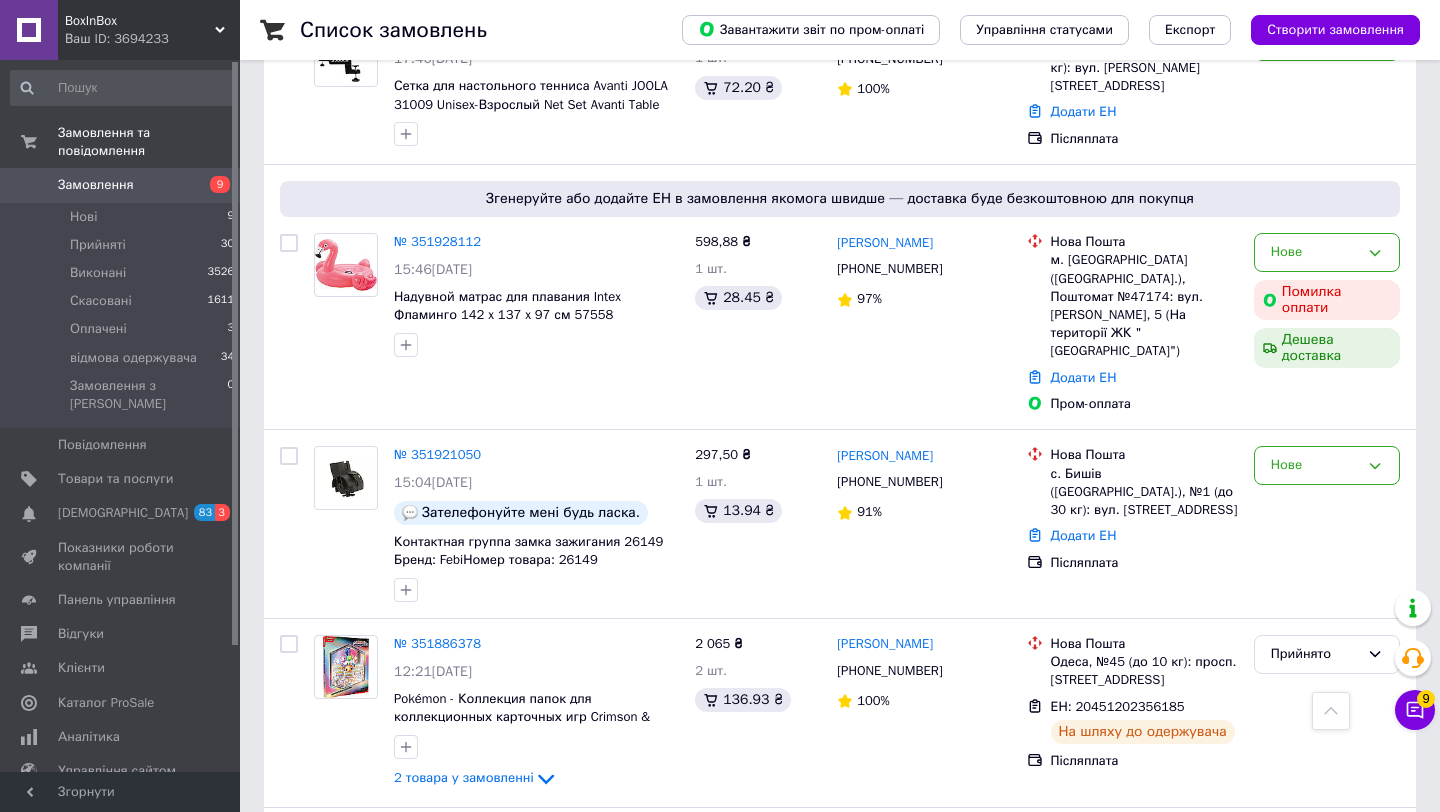 scroll, scrollTop: 1997, scrollLeft: 0, axis: vertical 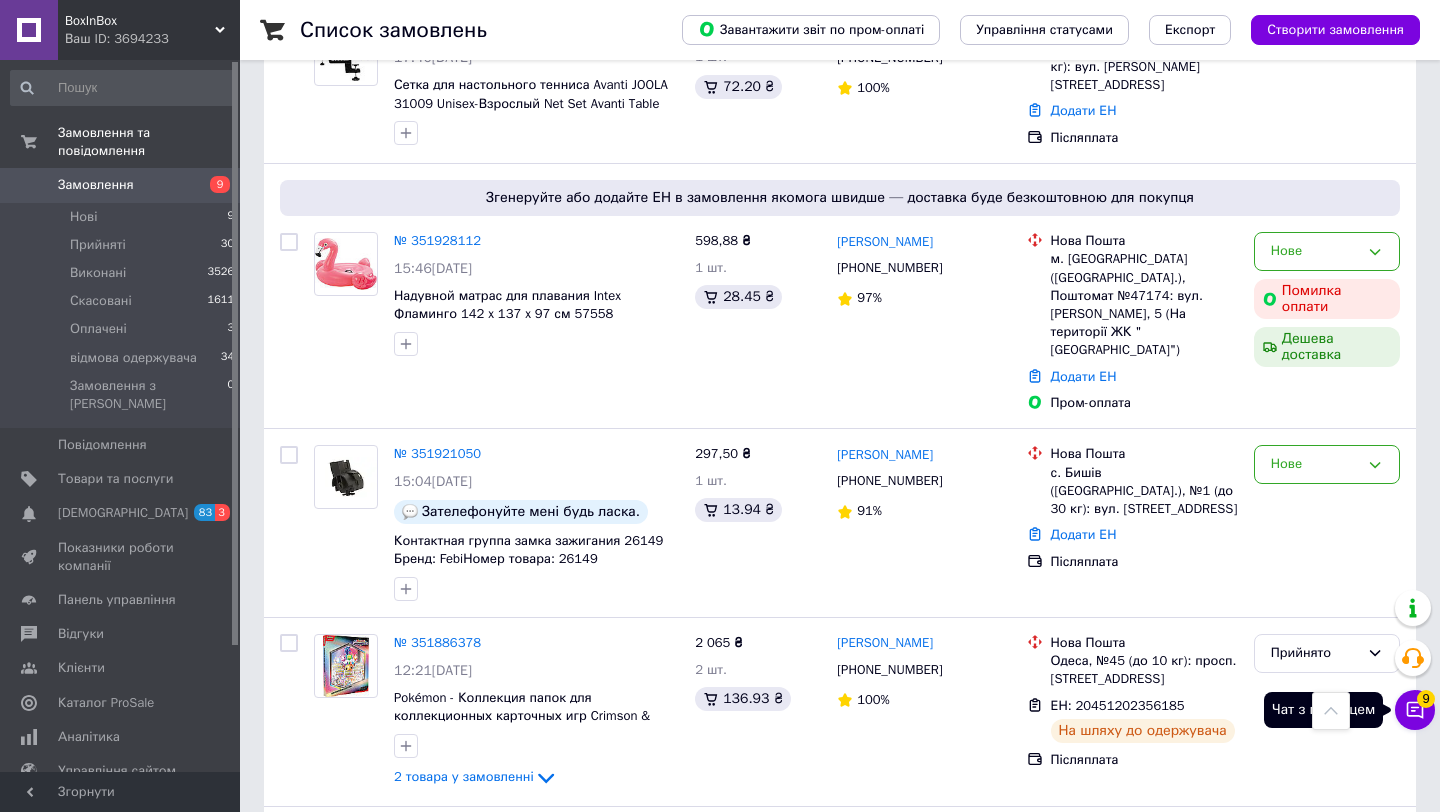 click 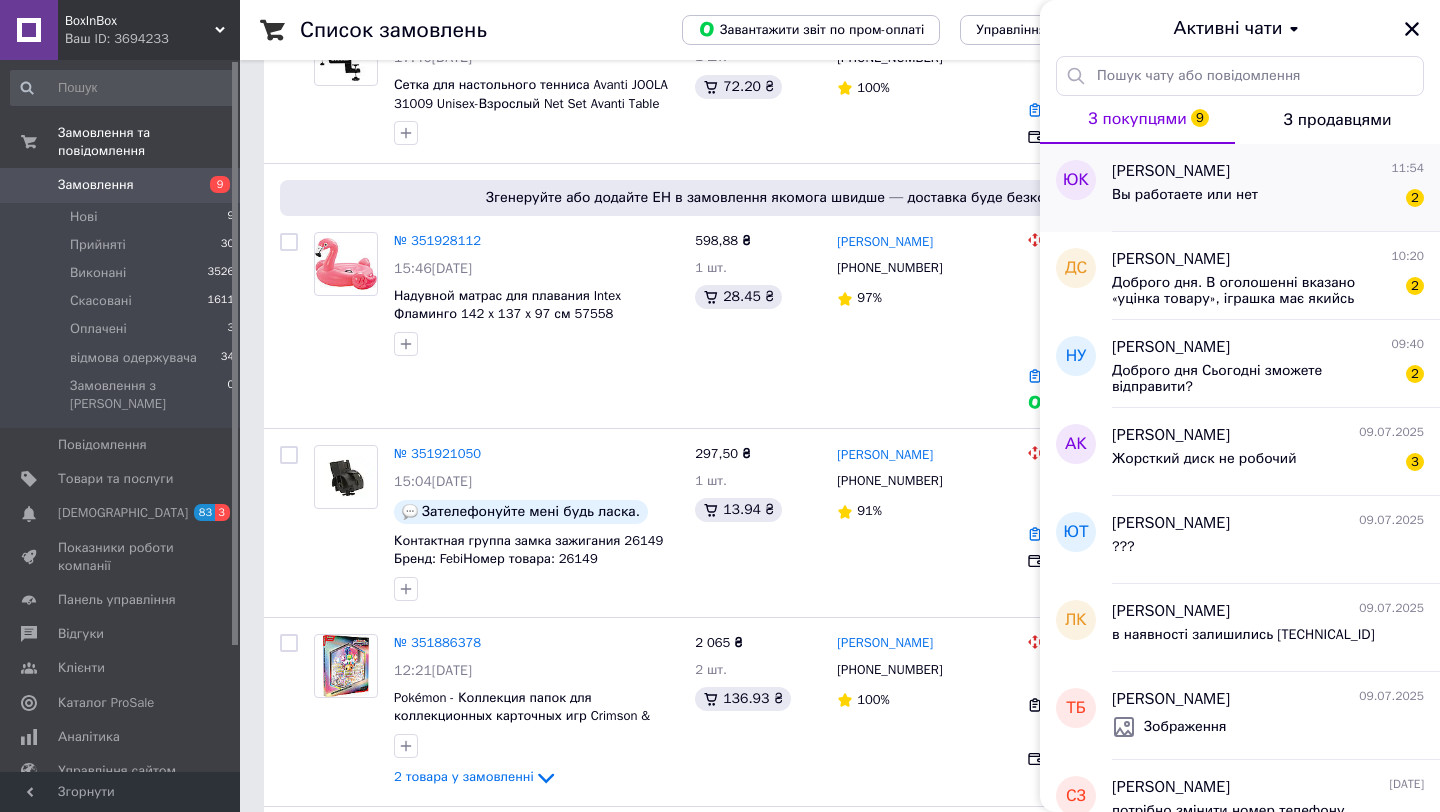 click on "Вы работаете или нет 2" at bounding box center (1268, 199) 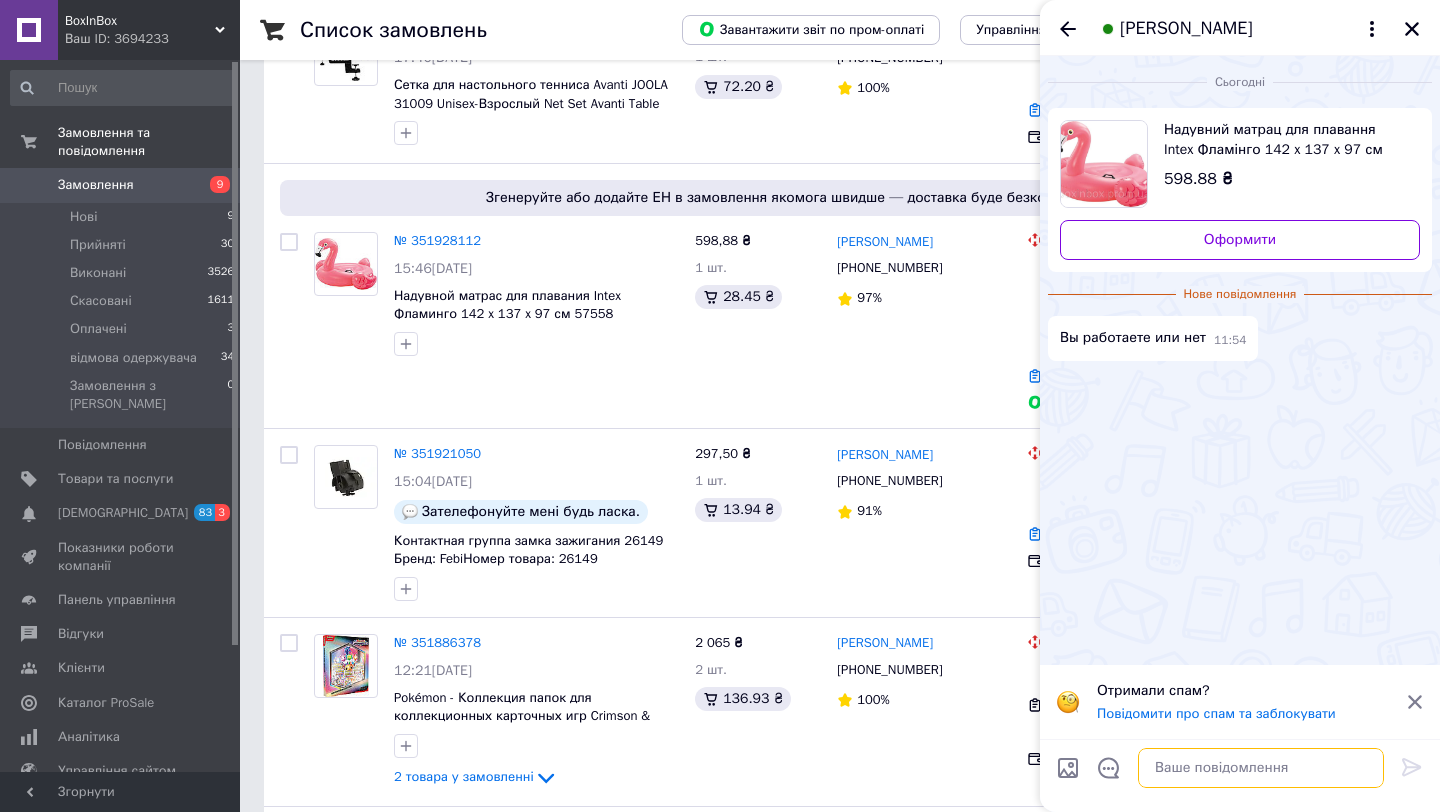 click at bounding box center (1261, 768) 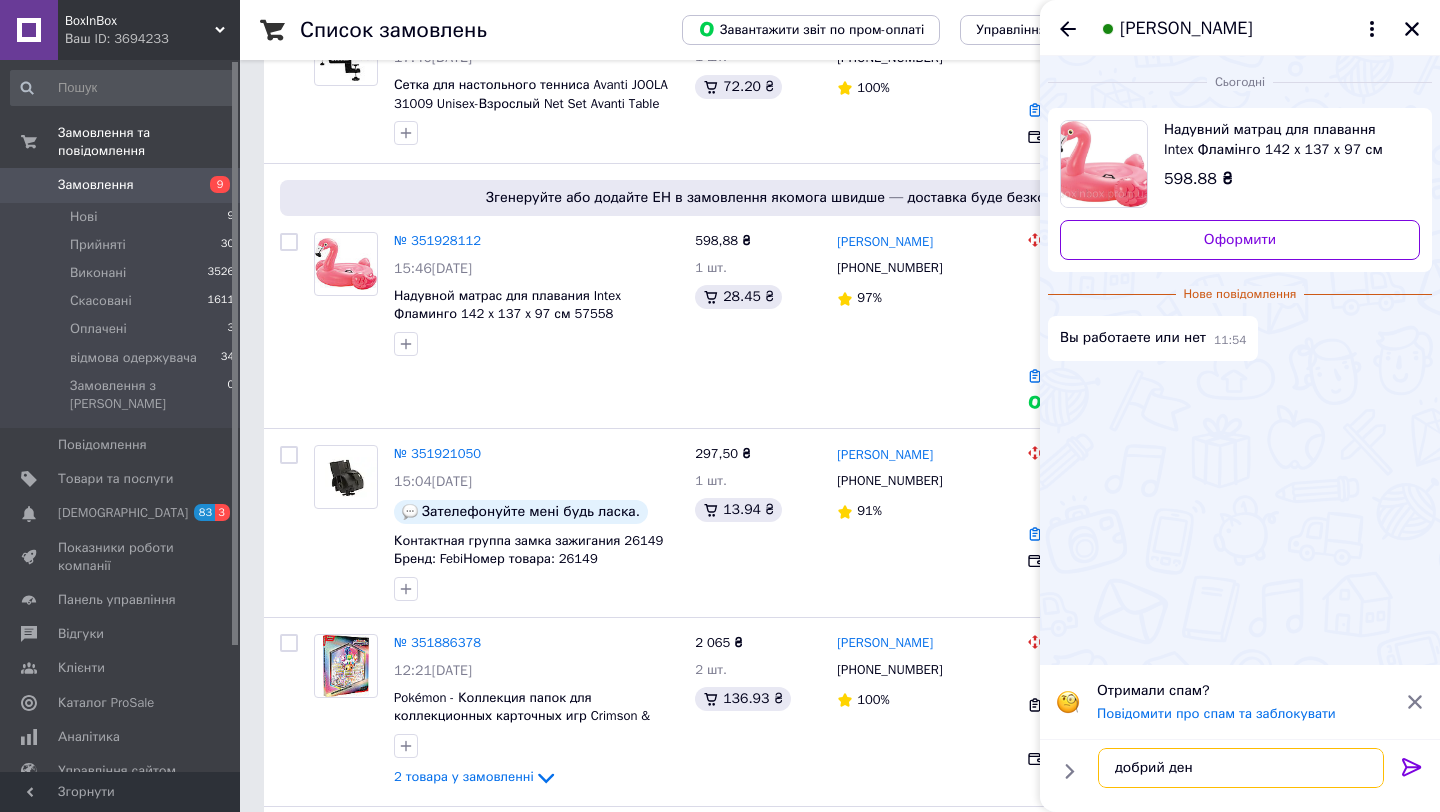 type on "добрий день" 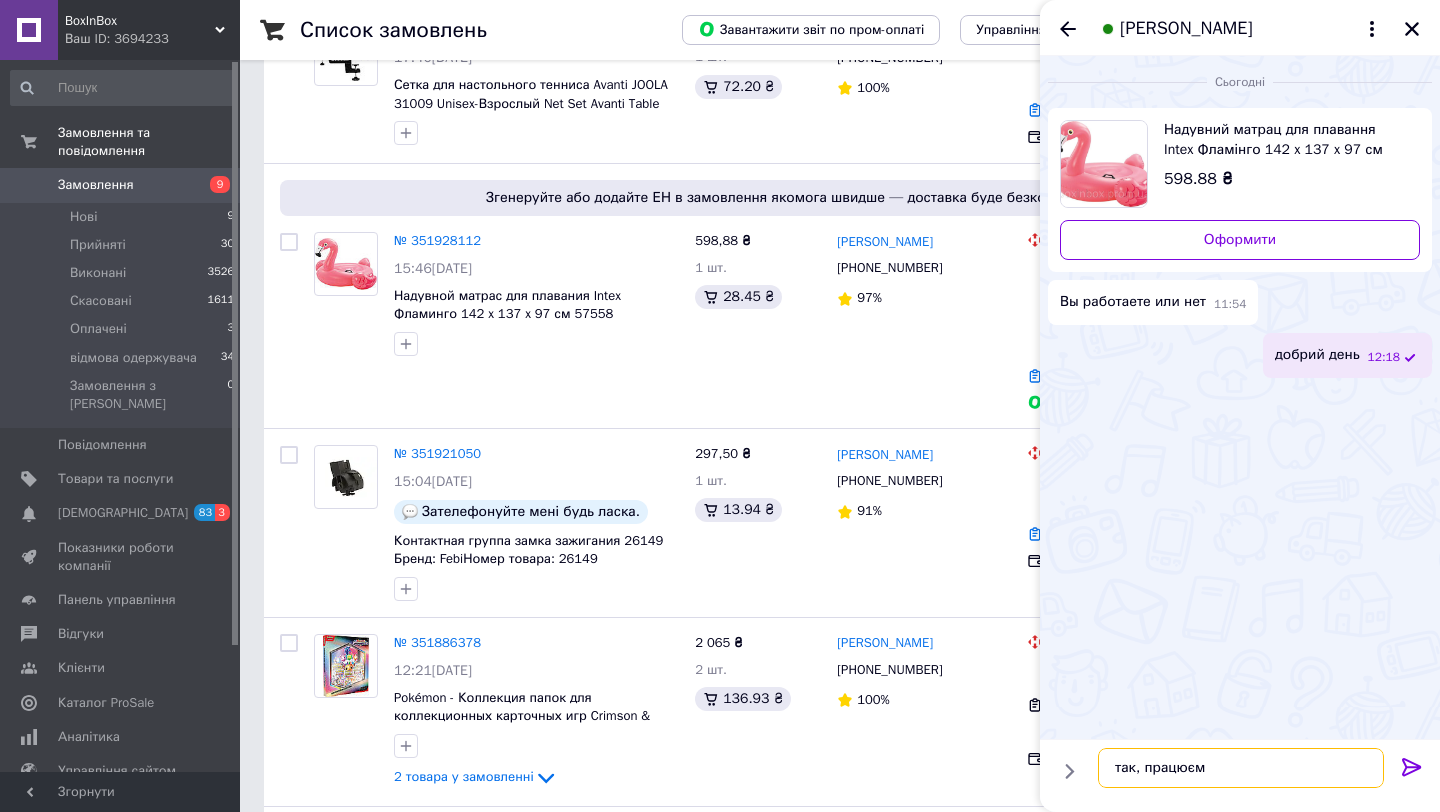 type on "так, працюємо" 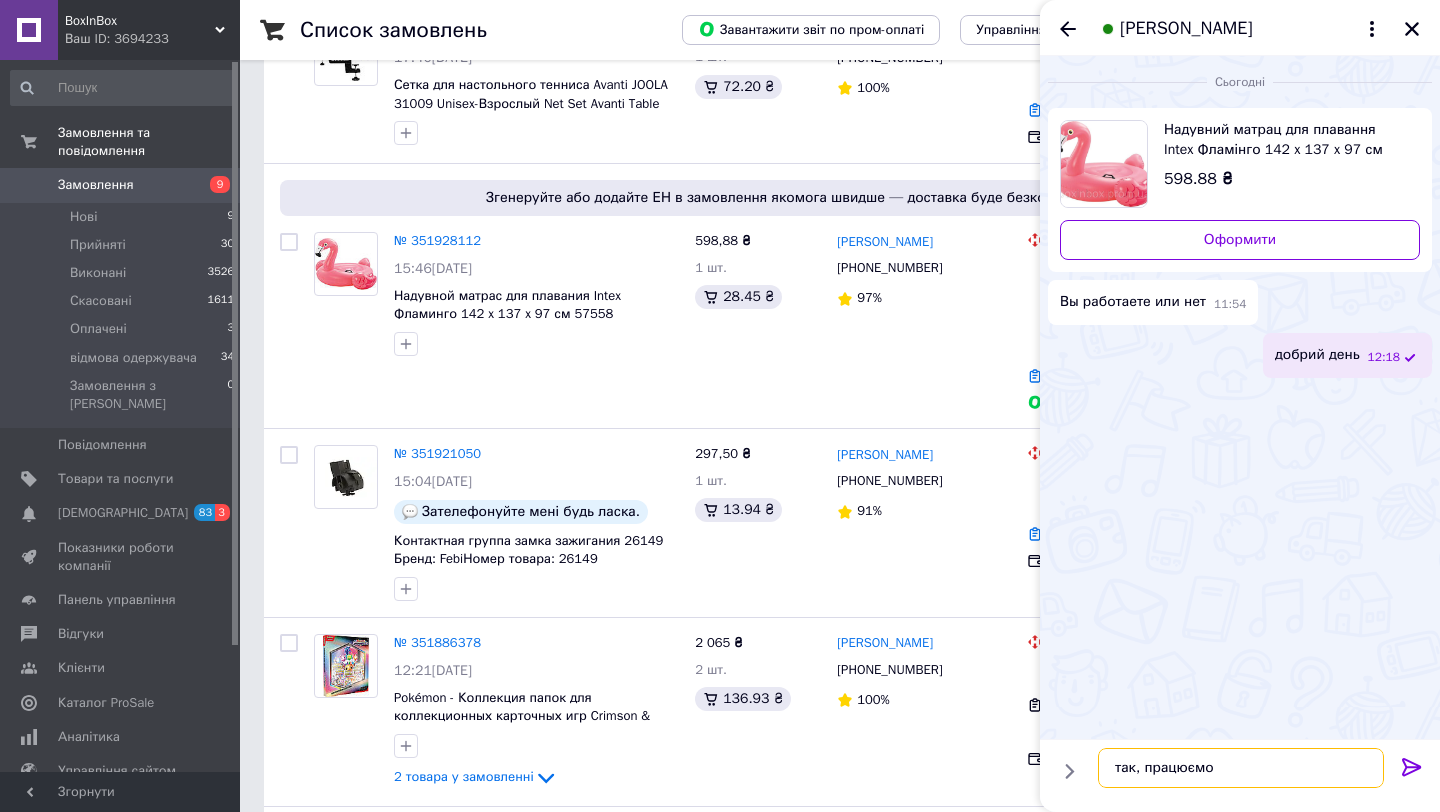 type 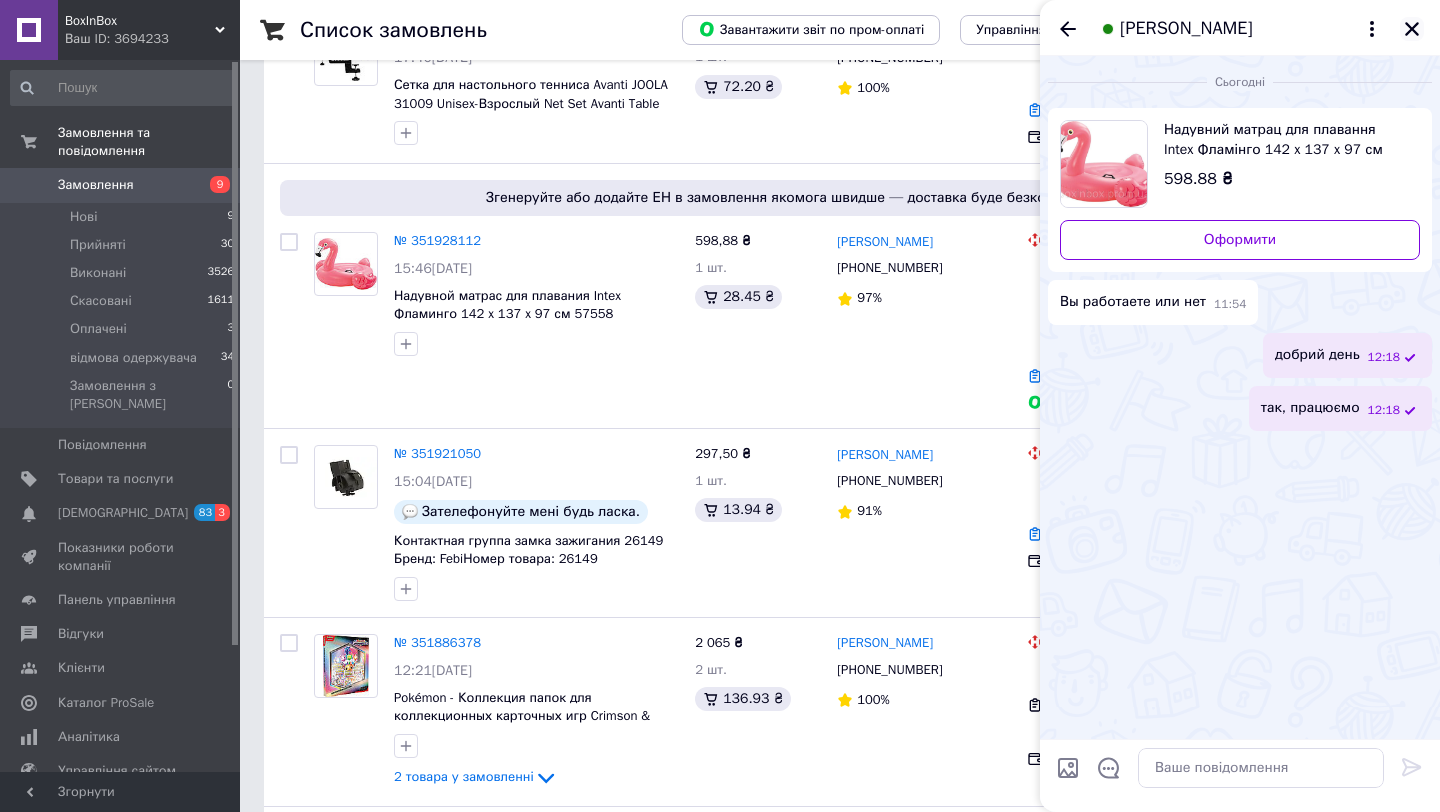 click 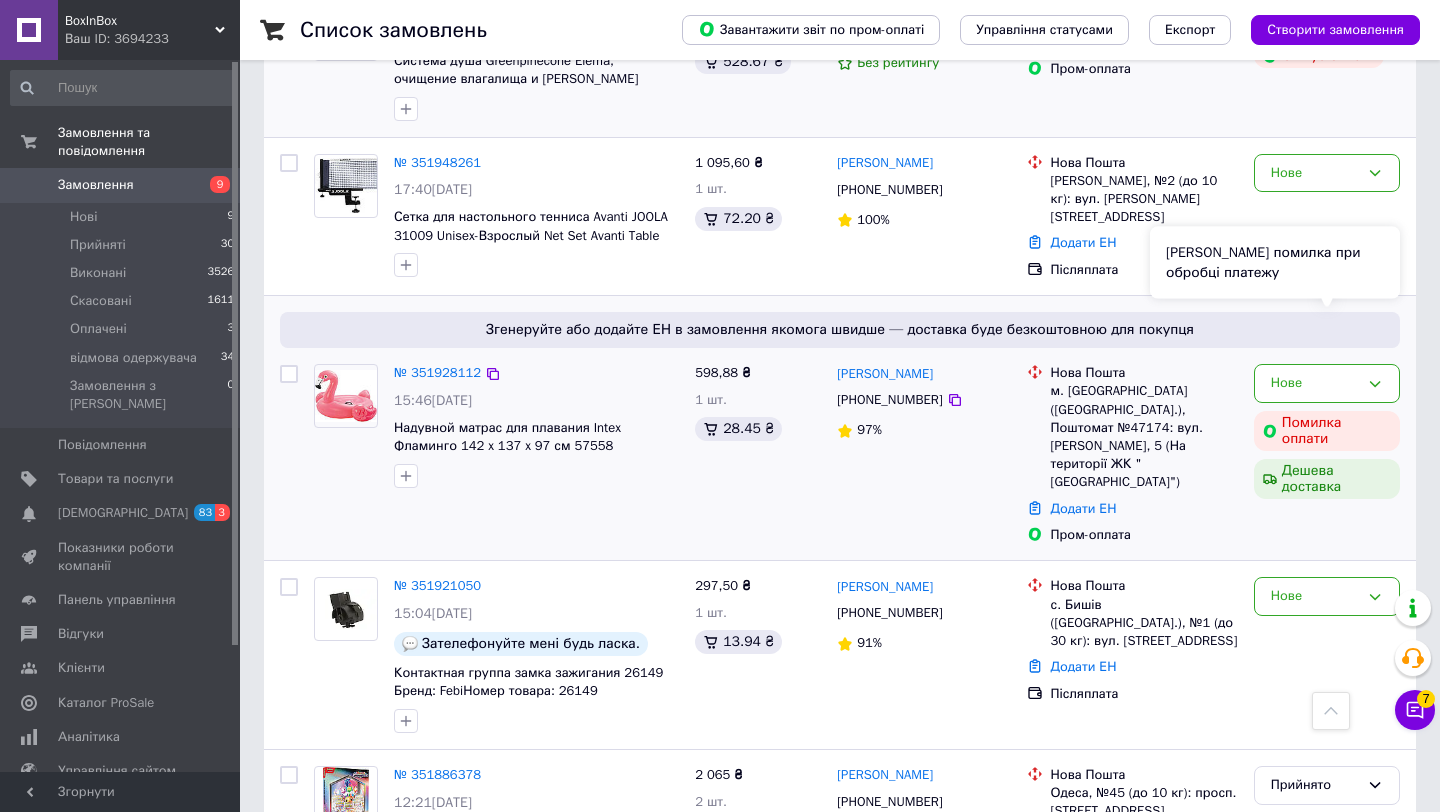 scroll, scrollTop: 1839, scrollLeft: 0, axis: vertical 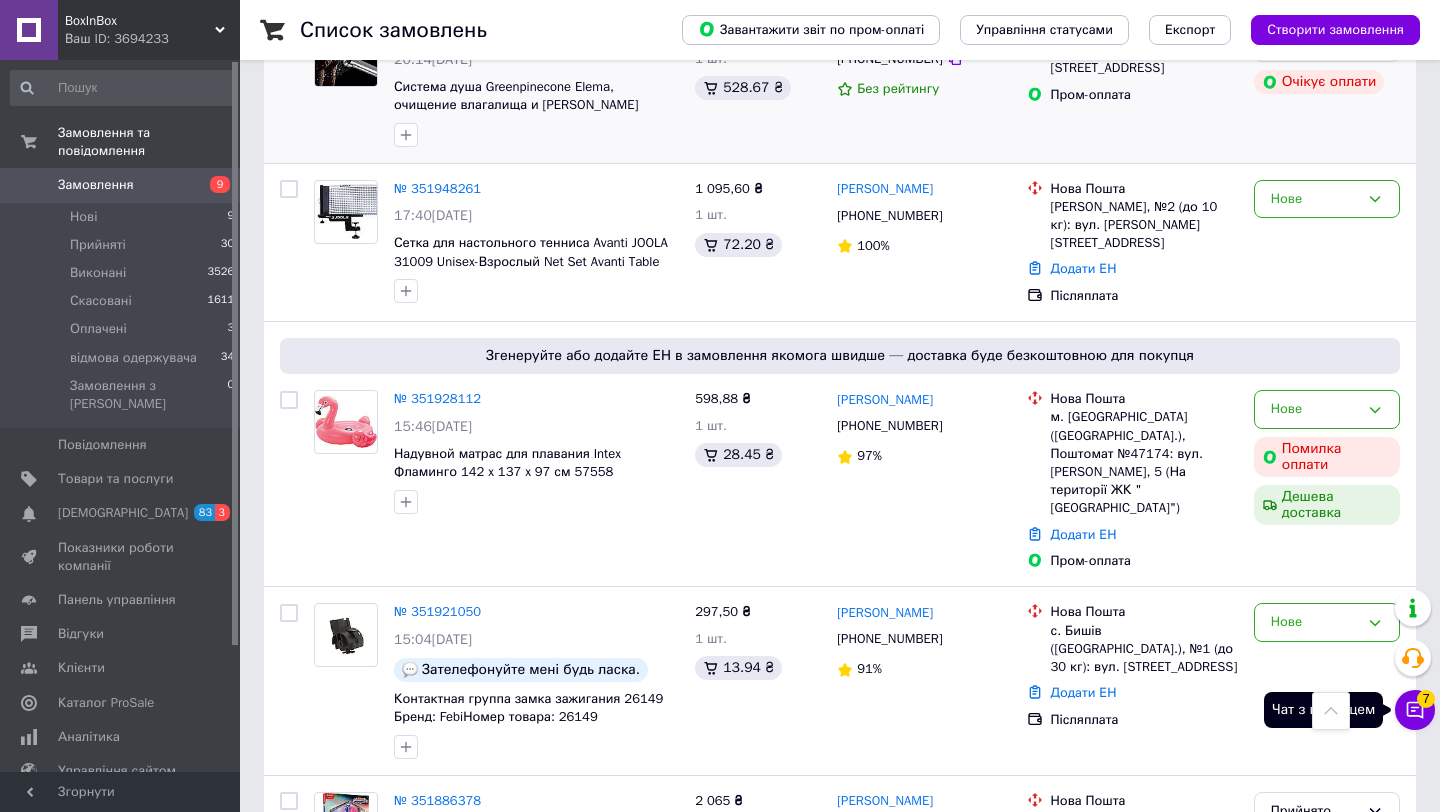 click on "Чат з покупцем 7" at bounding box center (1415, 710) 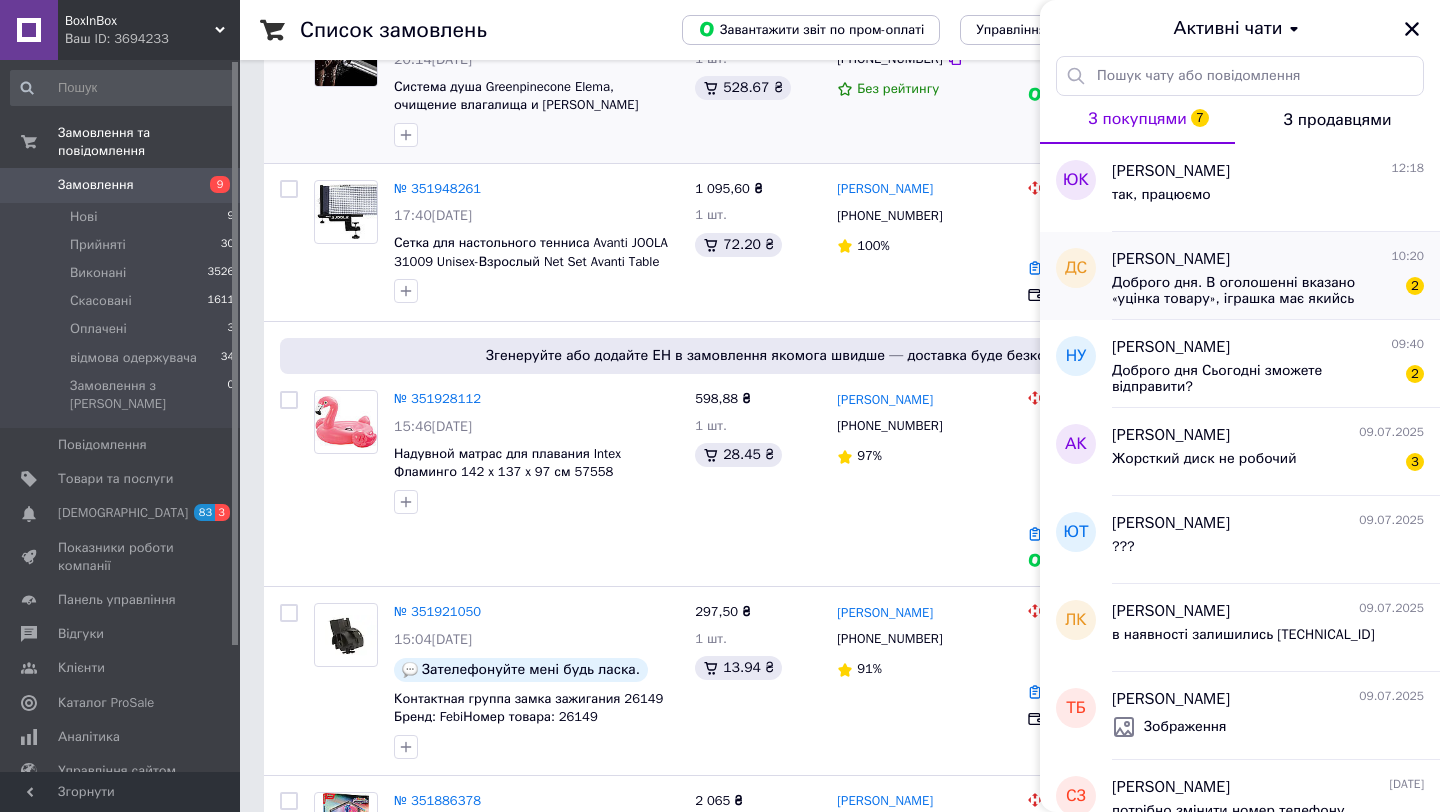 click on "Доброго дня. В оголошенні вказано «уцінка товару», іграшка має якийсь дефект ?" at bounding box center (1254, 291) 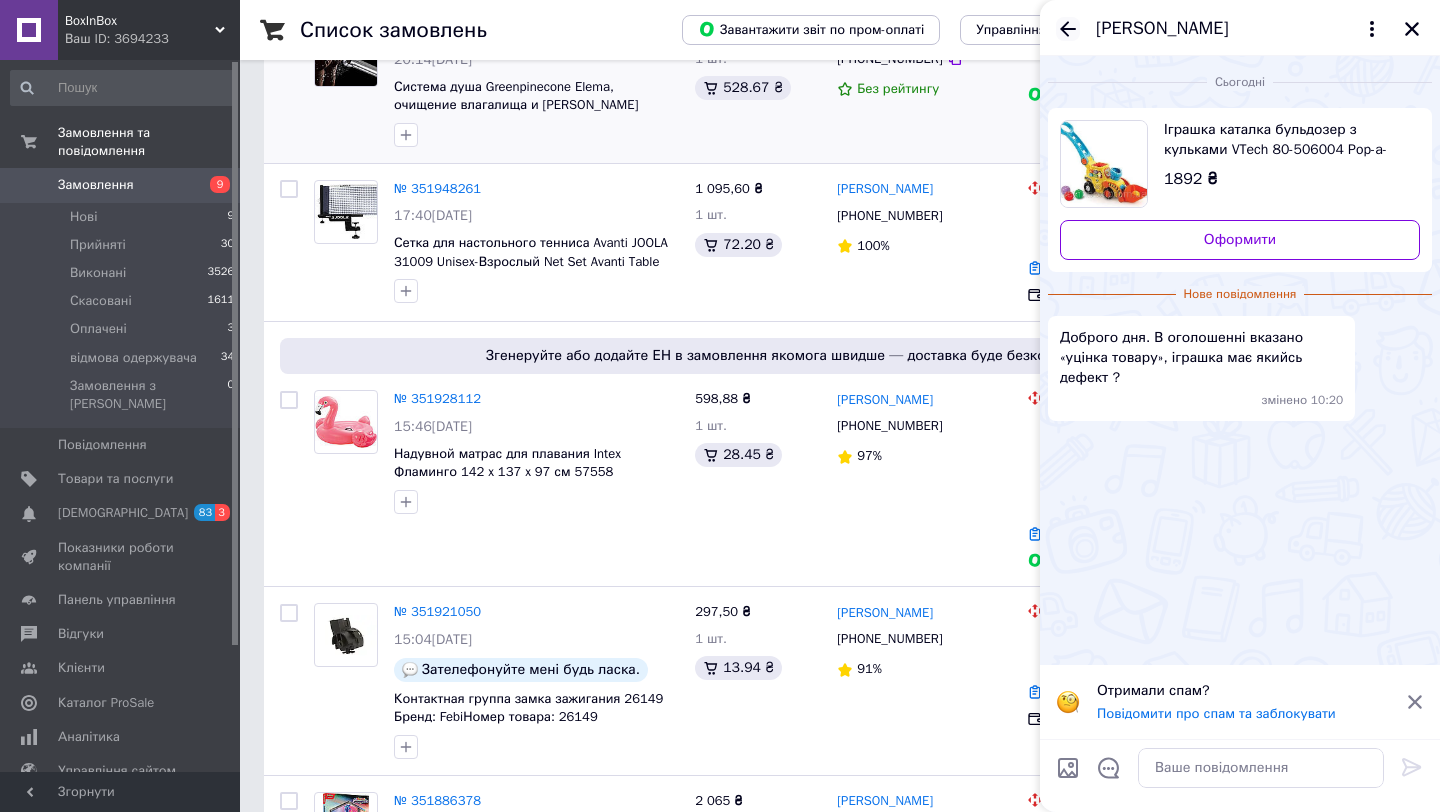 click 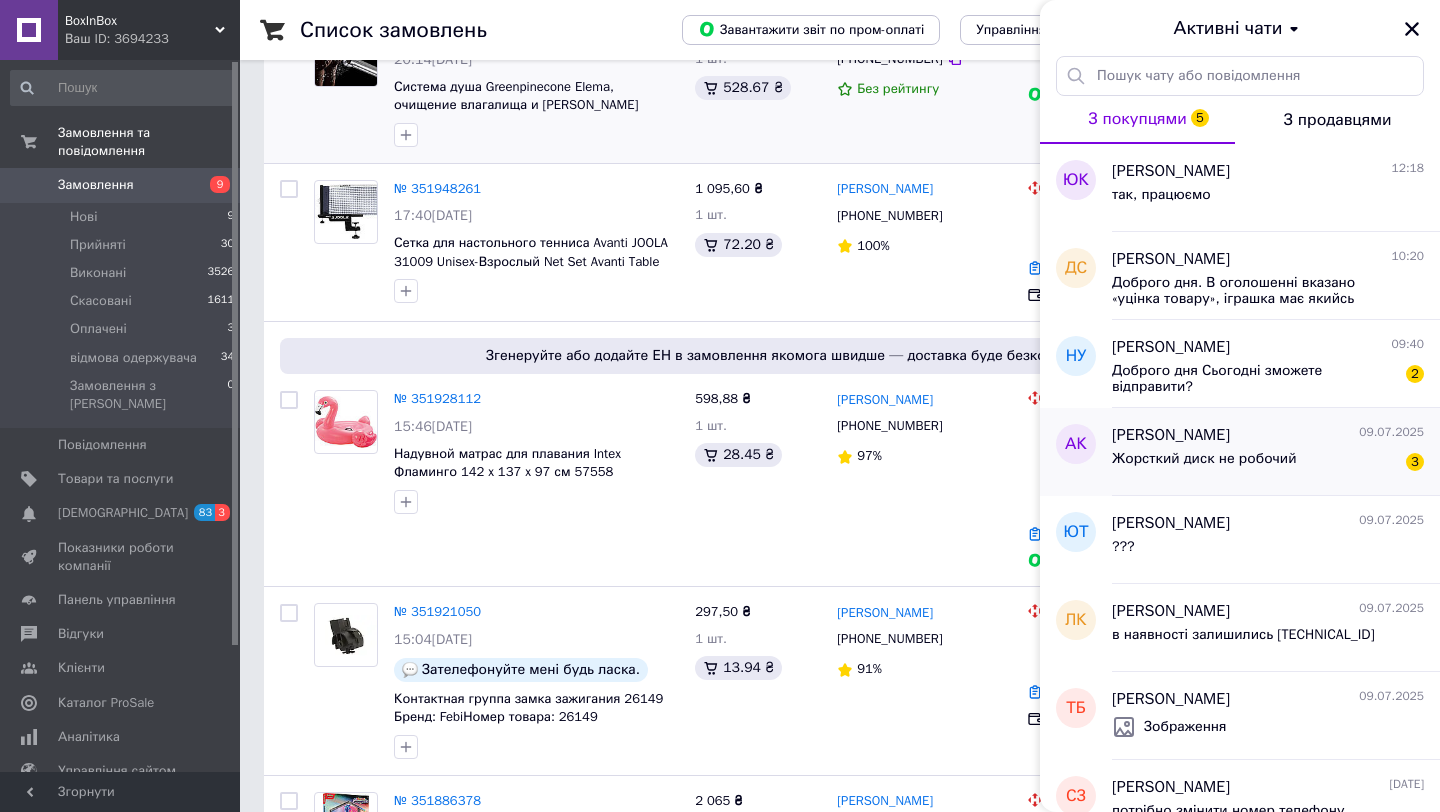 click on "Жорсткий диск не робочий" at bounding box center [1204, 459] 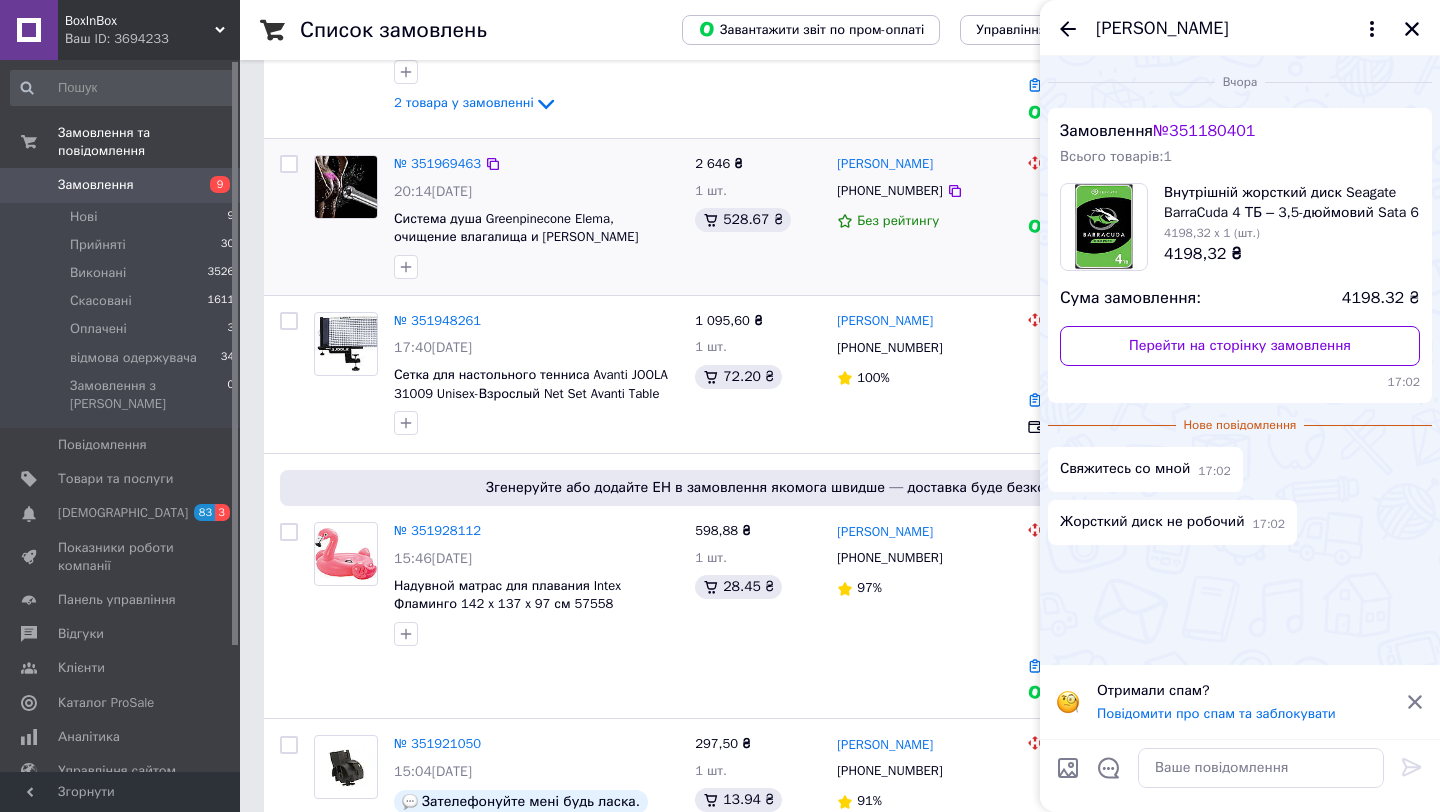 scroll, scrollTop: 1666, scrollLeft: 0, axis: vertical 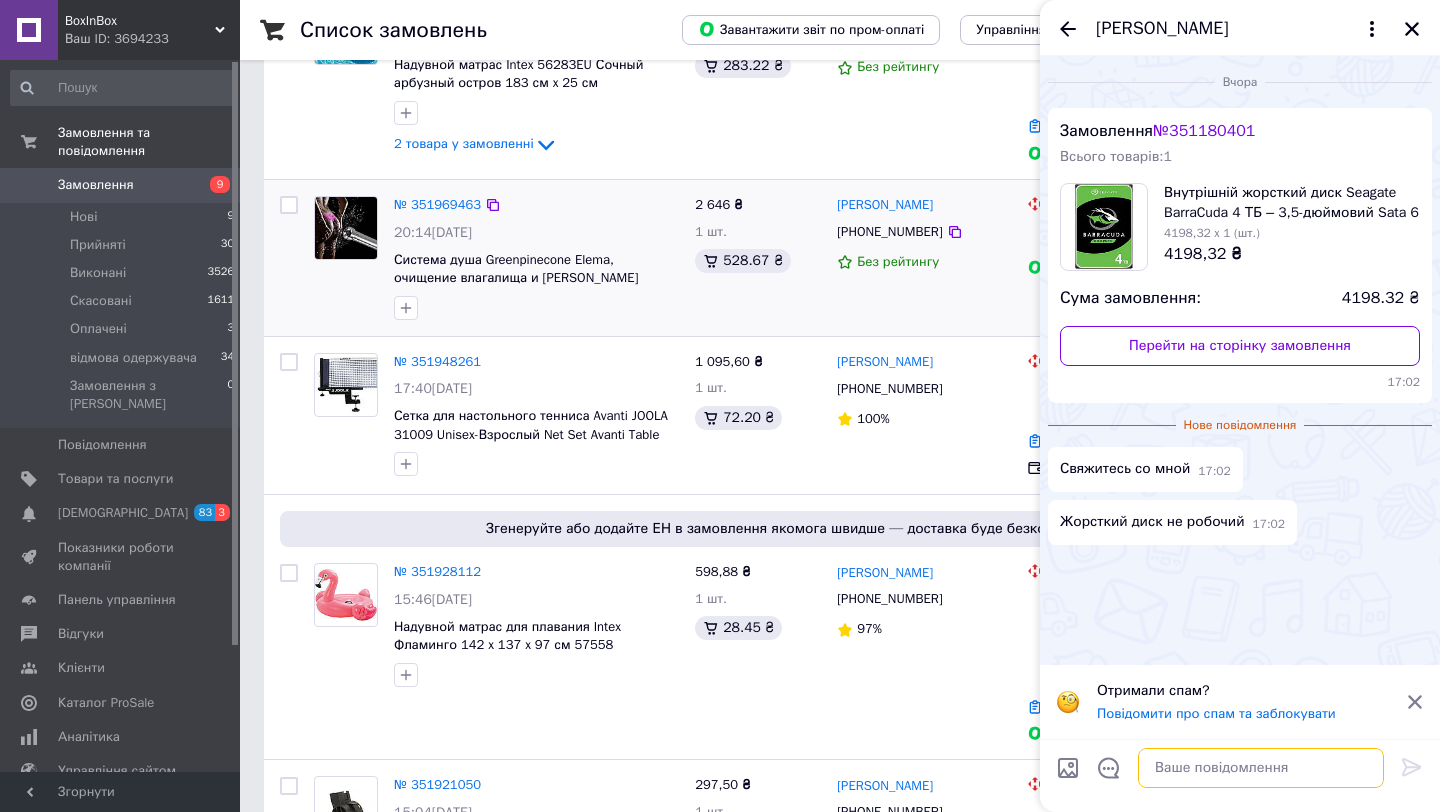 click at bounding box center (1261, 768) 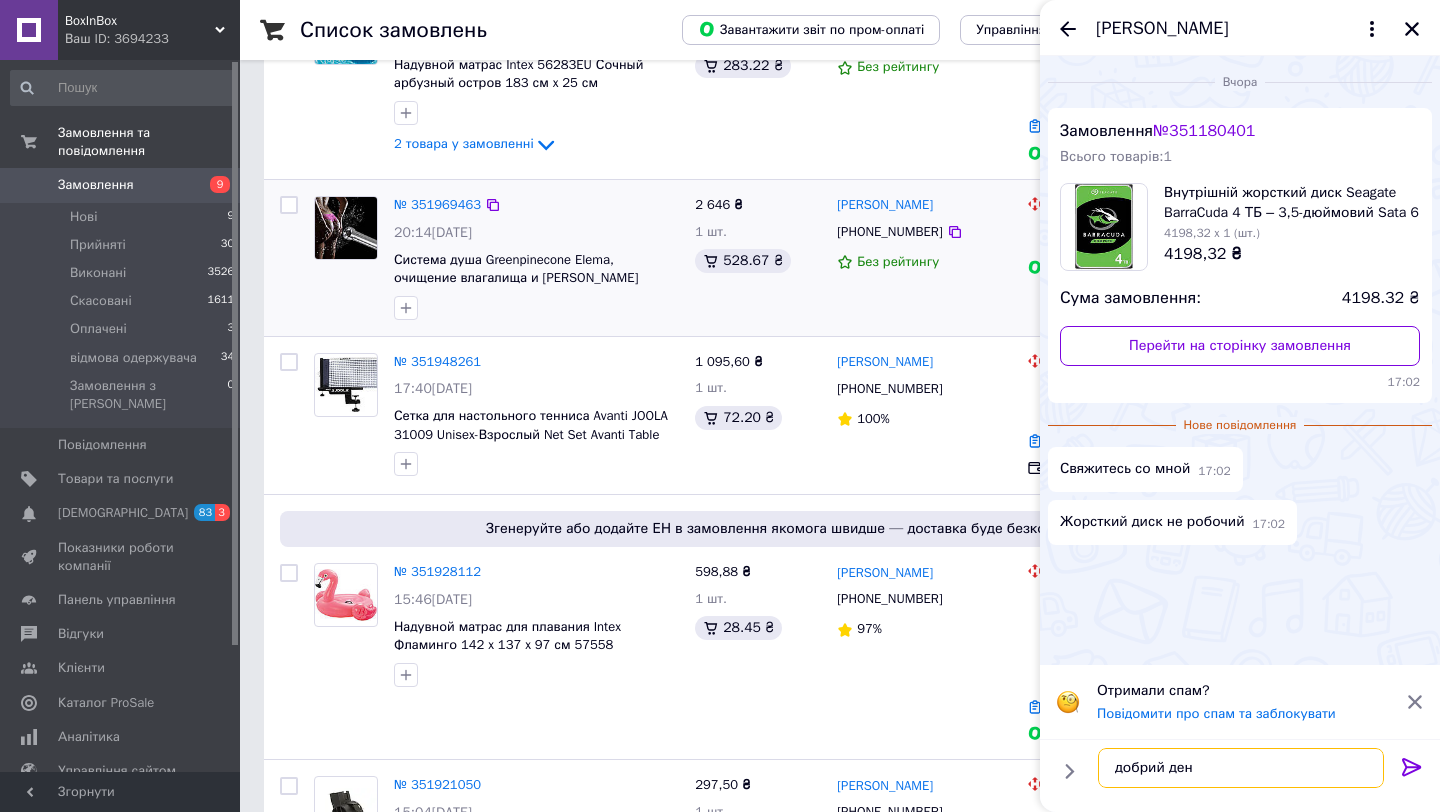 type on "добрий день" 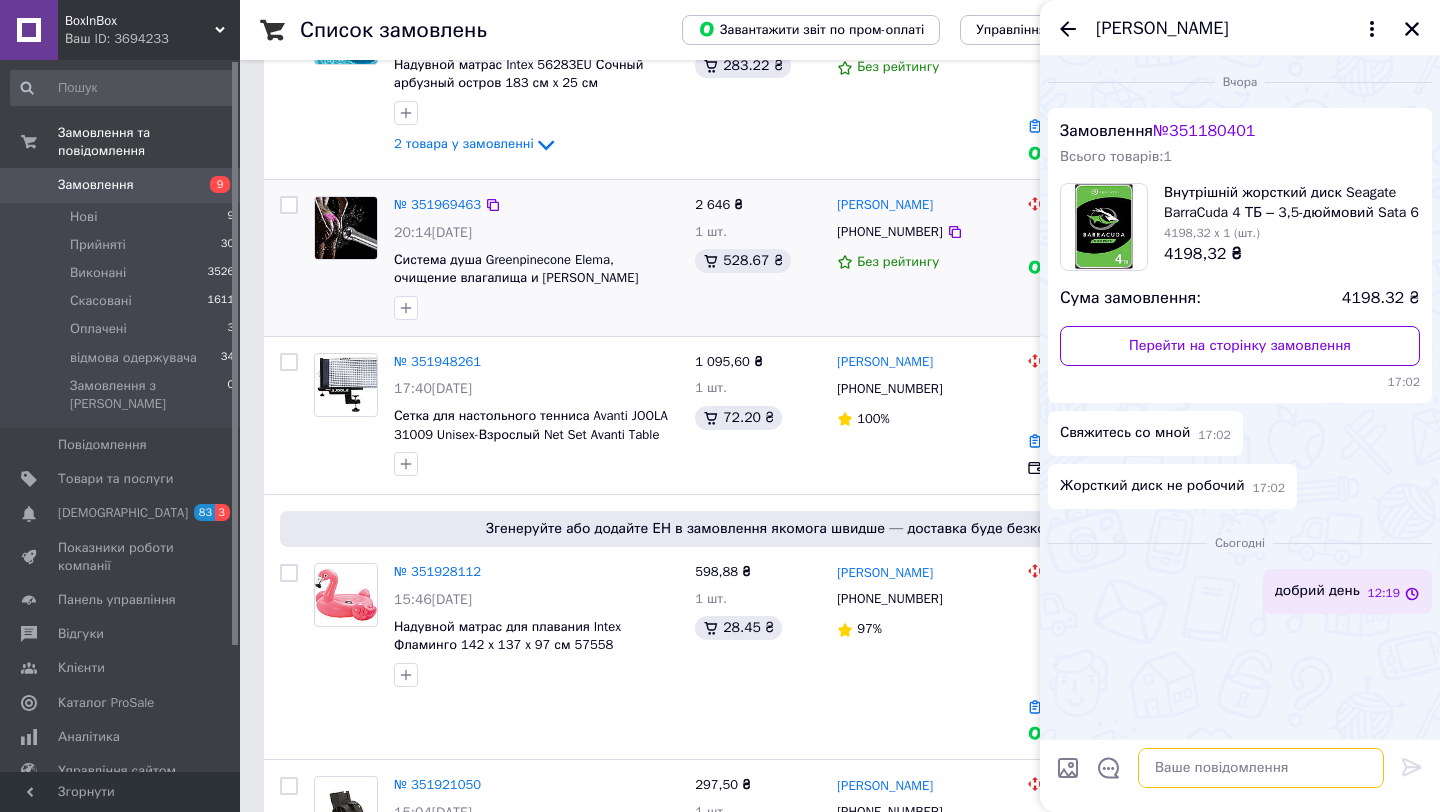 type on "п" 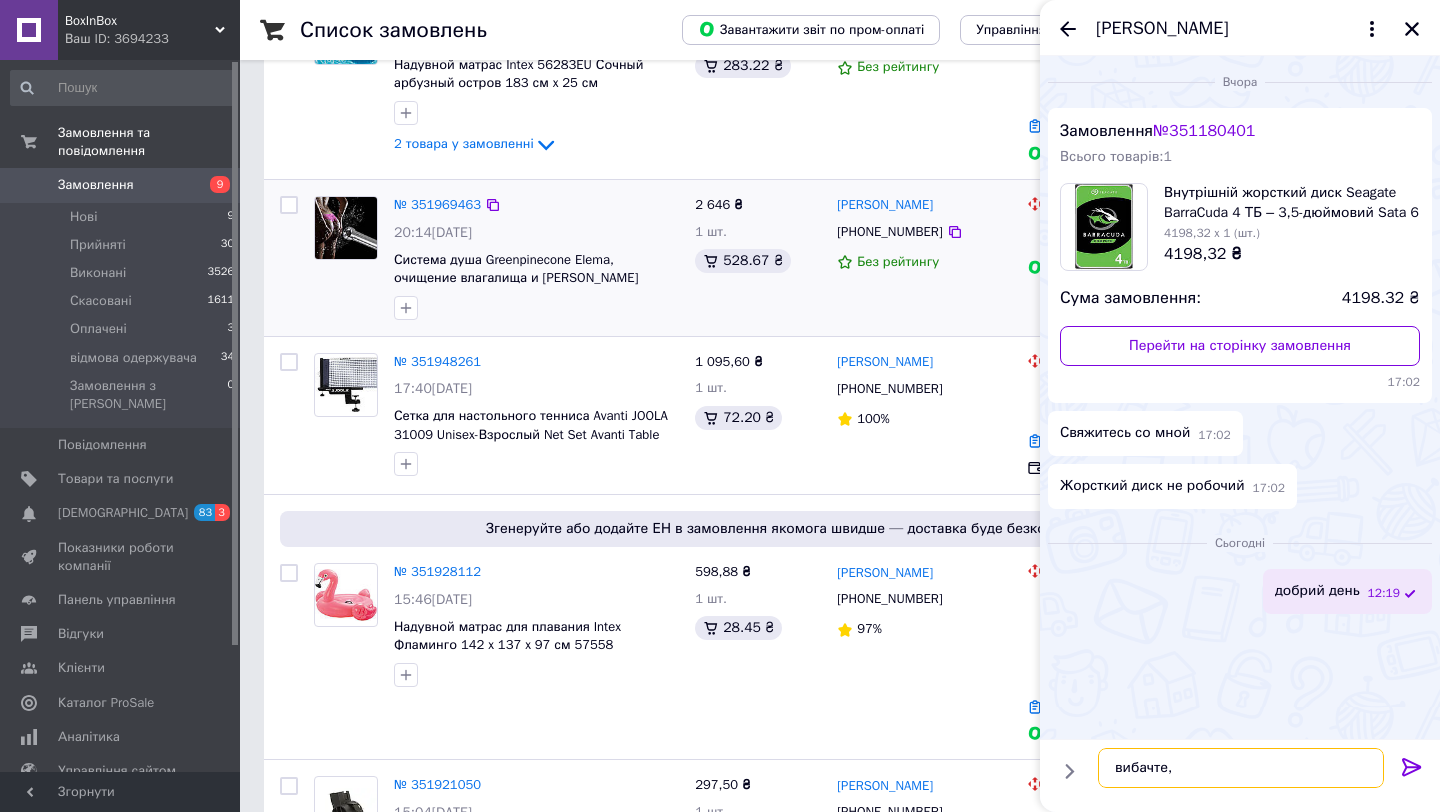 type on "вибачте" 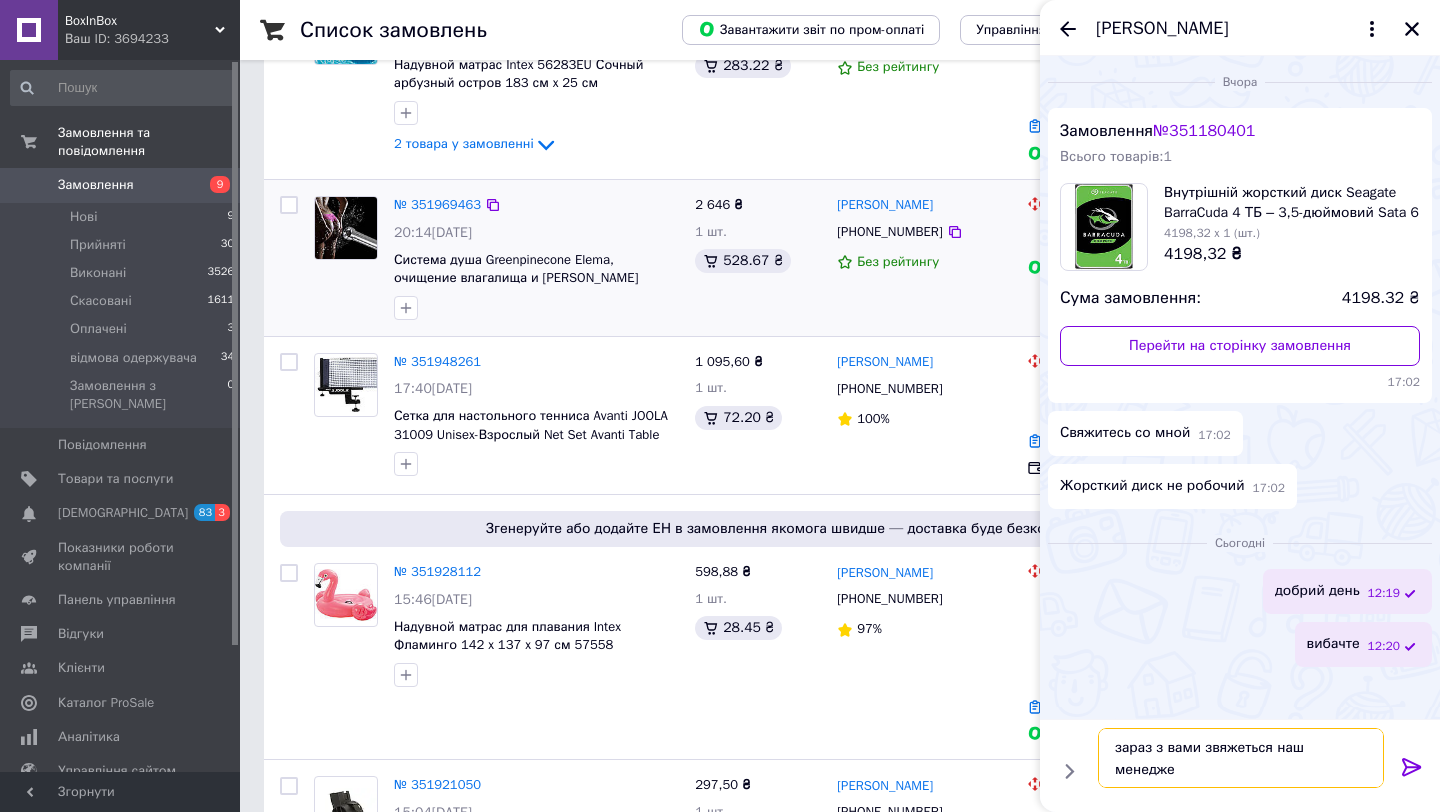 type on "зараз з вами звяжеться наш менеджер" 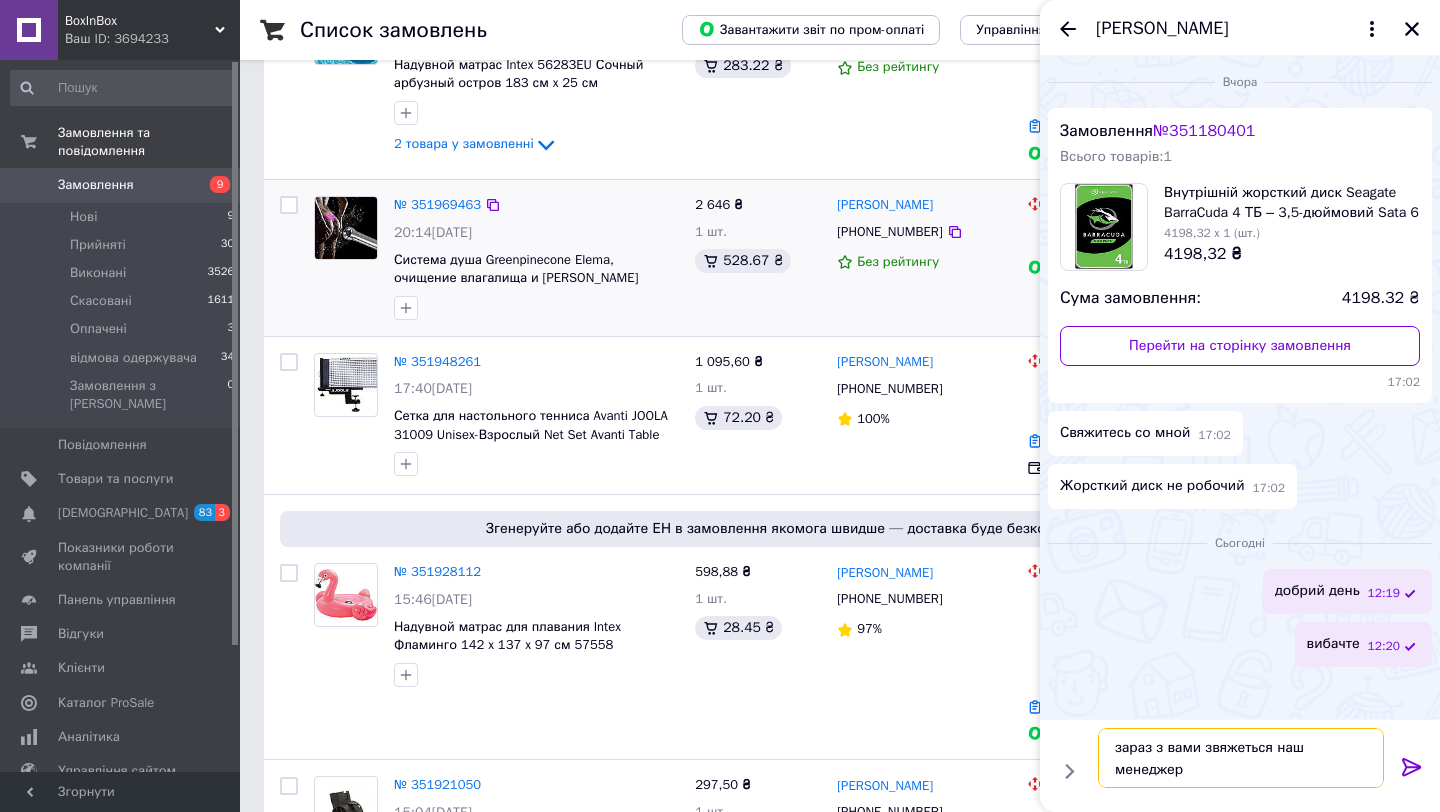 type 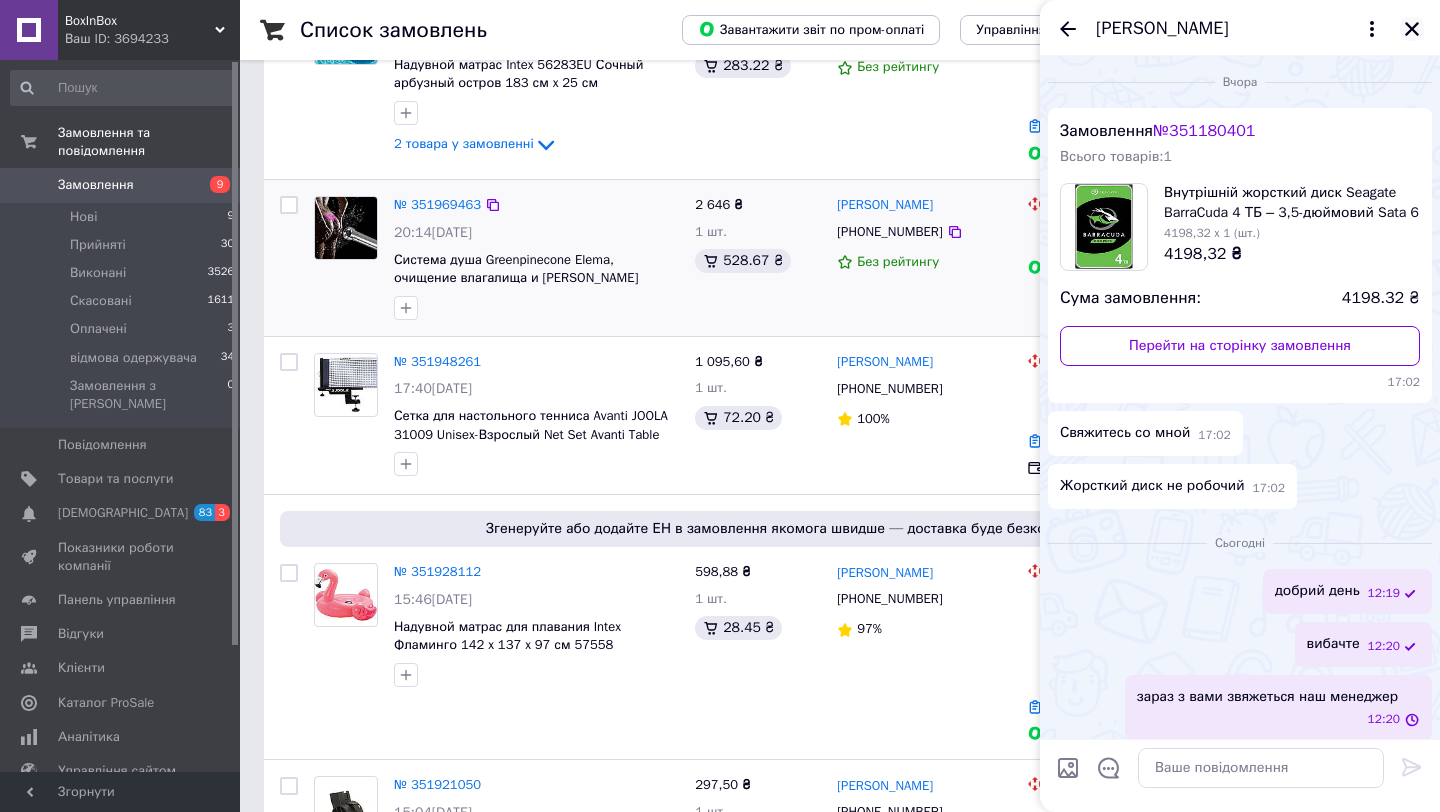 click 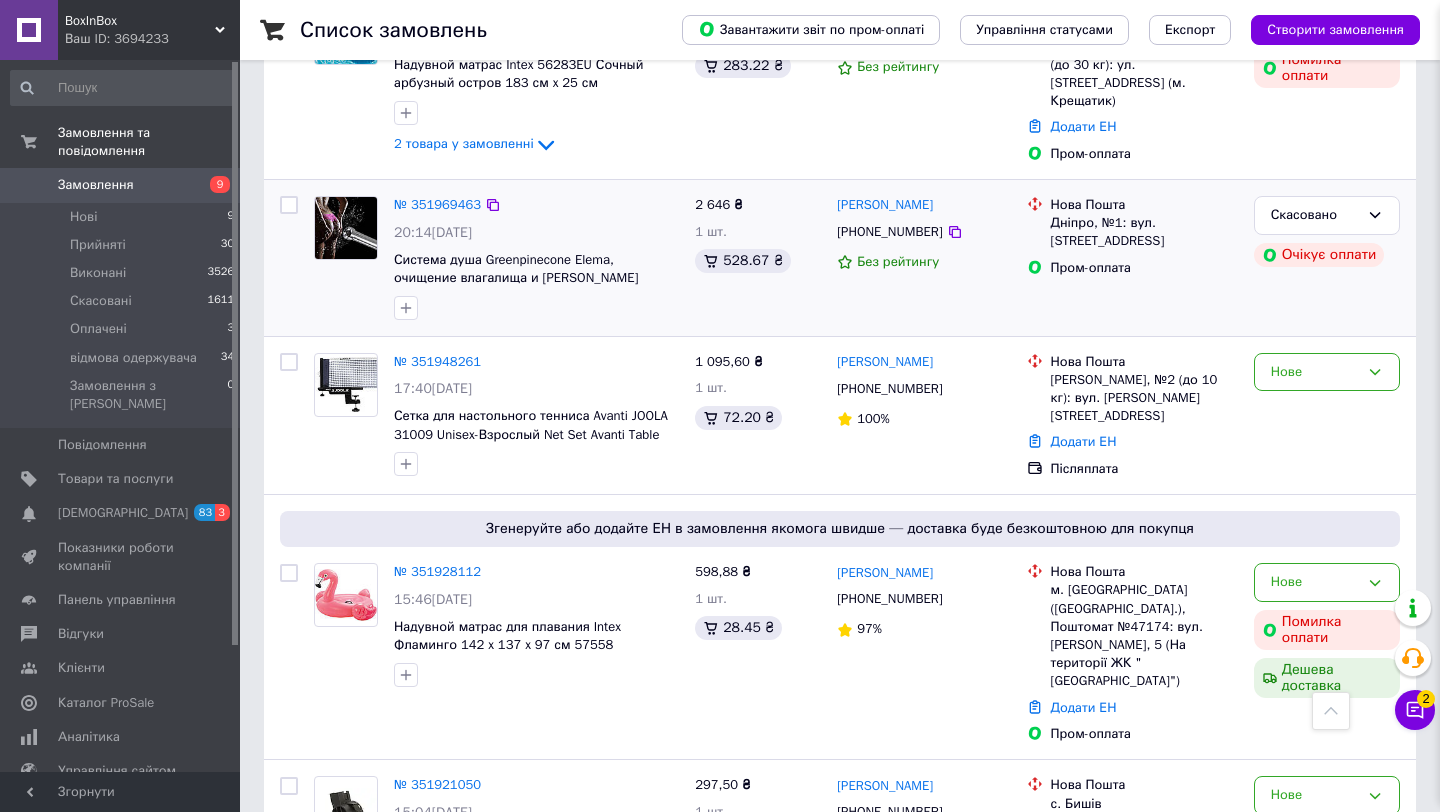 scroll, scrollTop: 9, scrollLeft: 0, axis: vertical 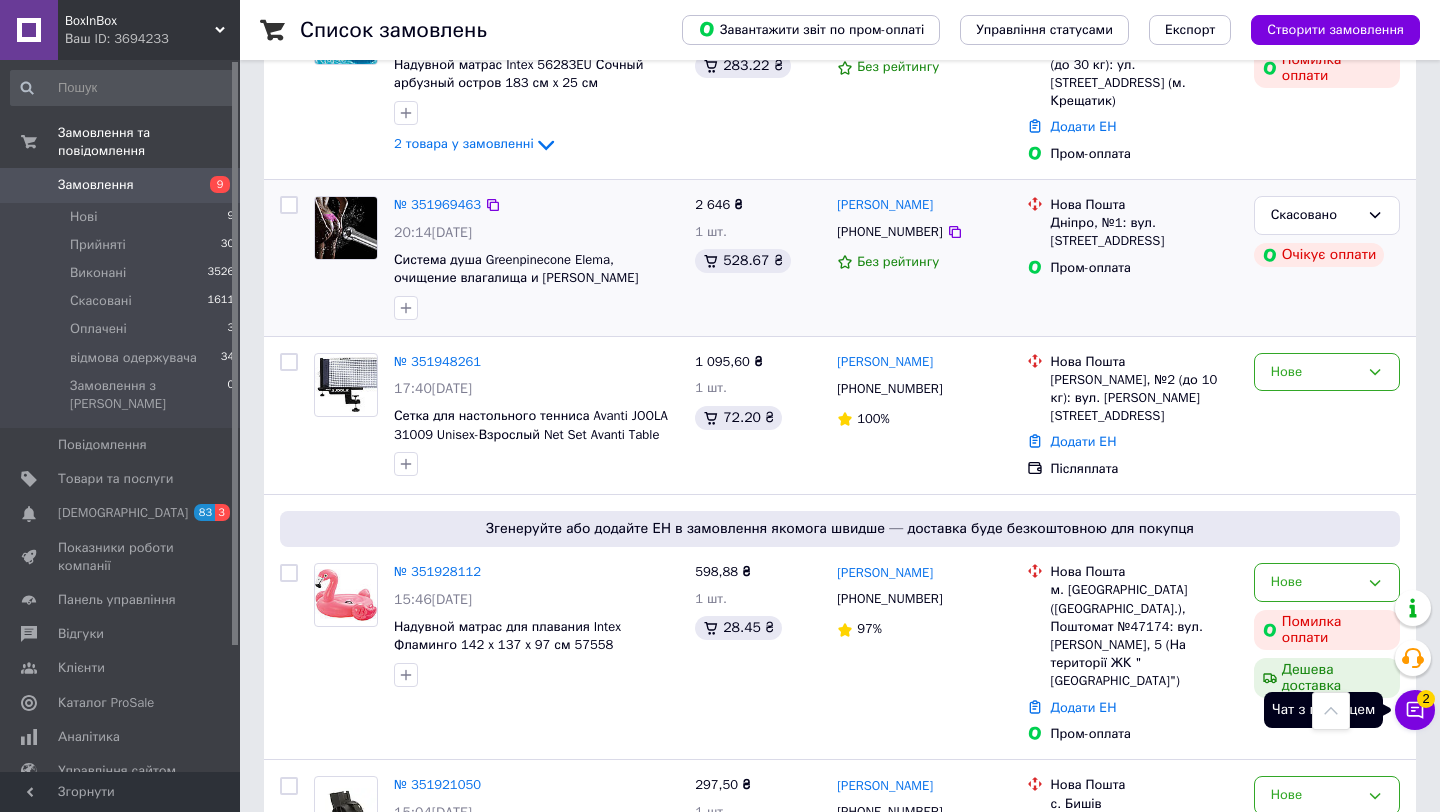 click 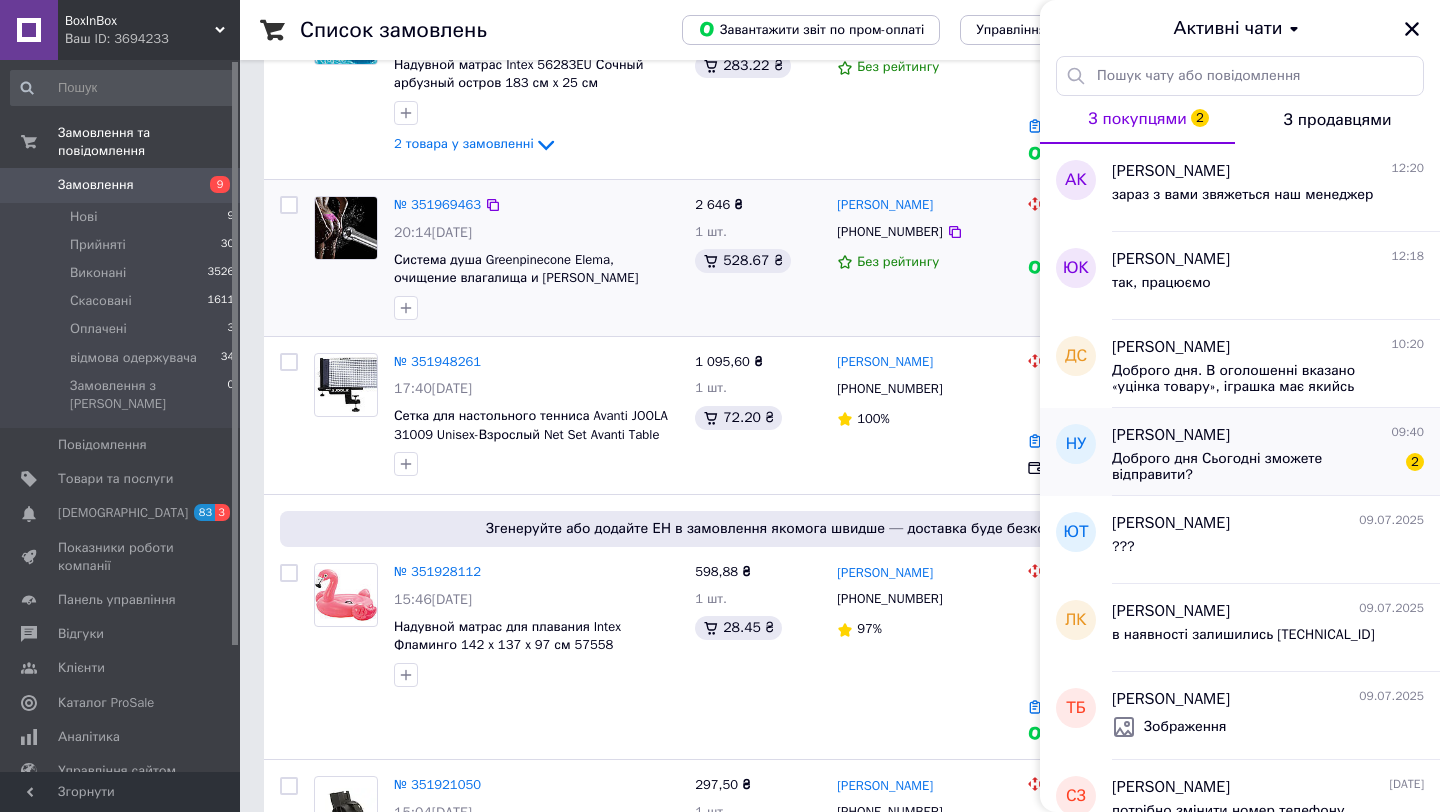 click on "Доброго дня
Сьогодні зможете відправити?" at bounding box center (1254, 467) 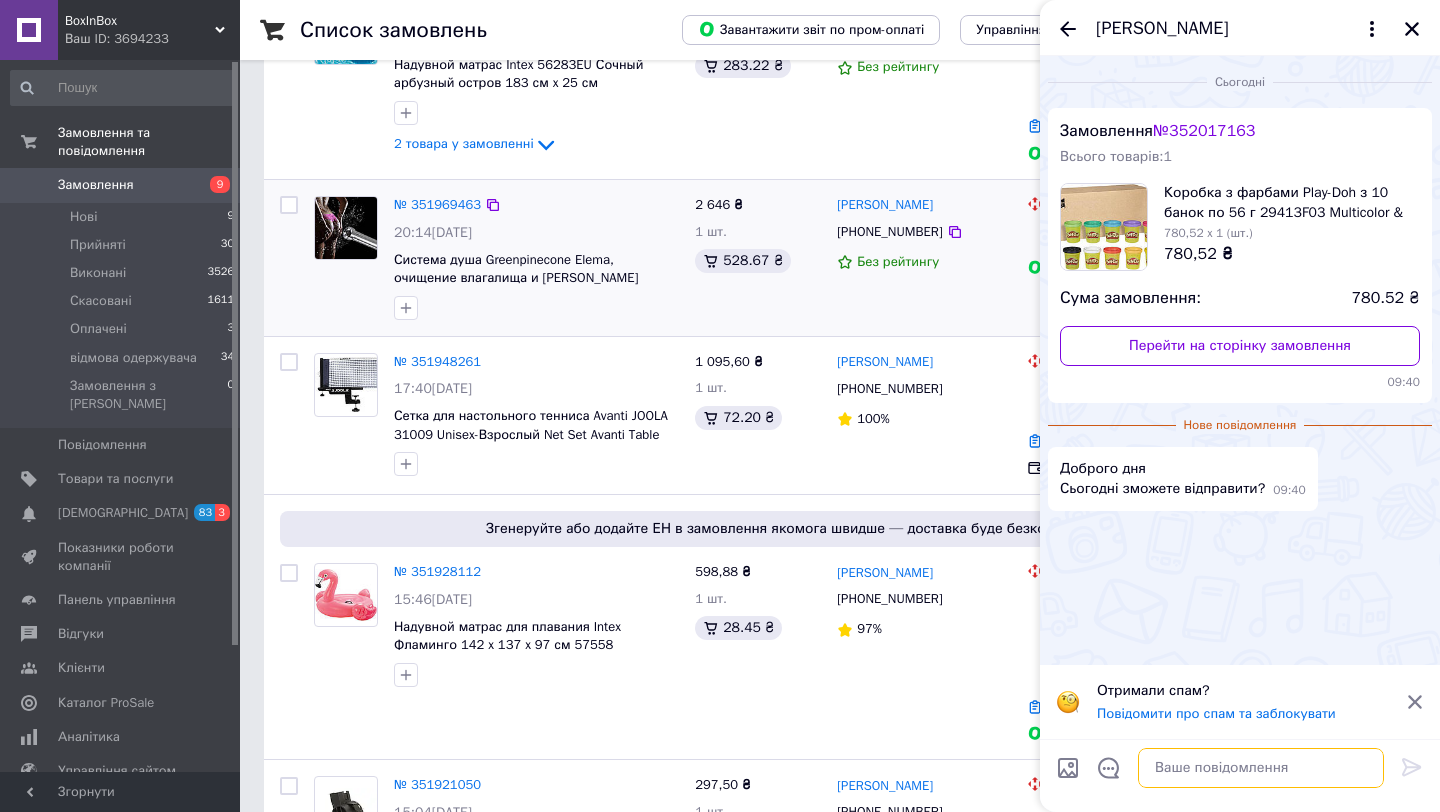 click at bounding box center (1261, 768) 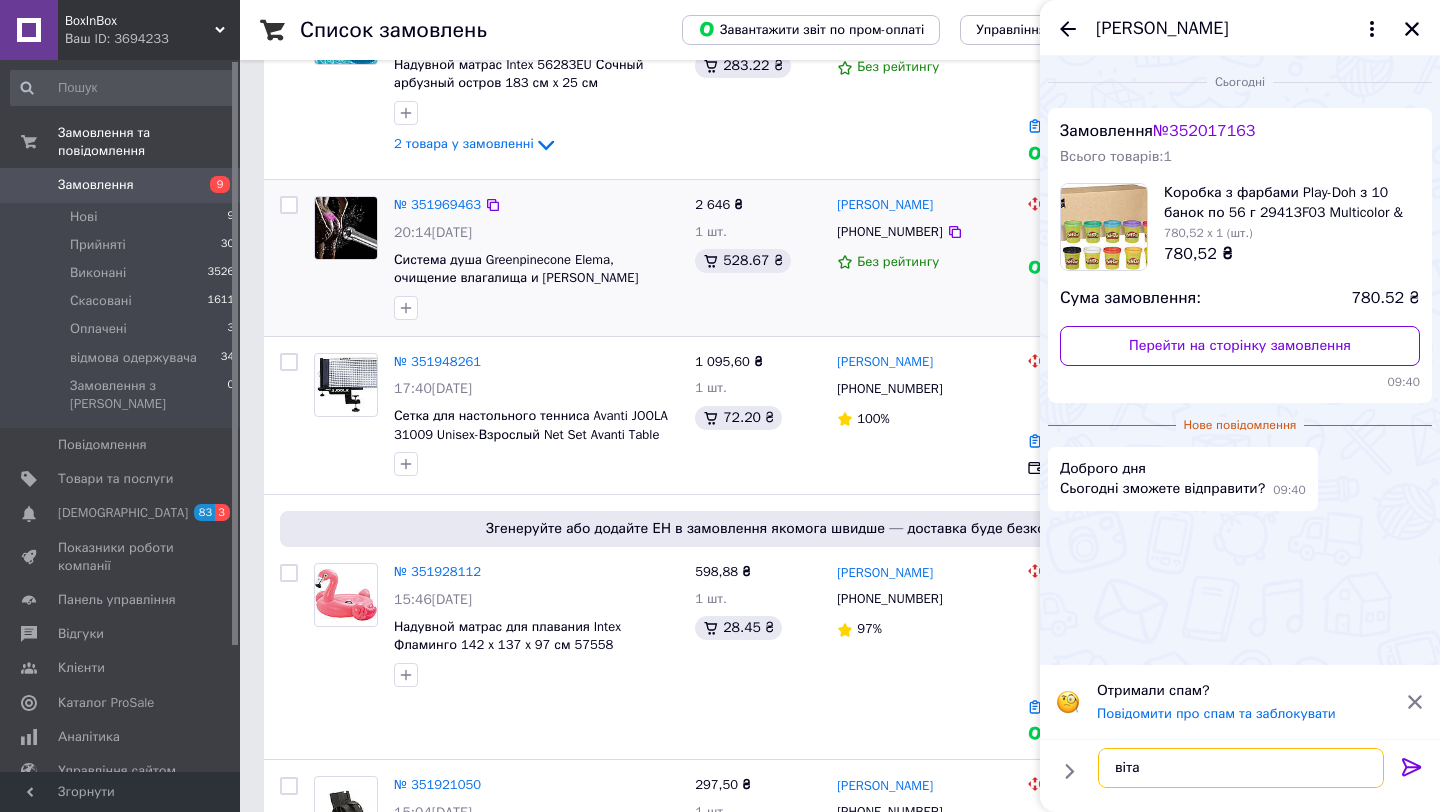 type on "вітаю" 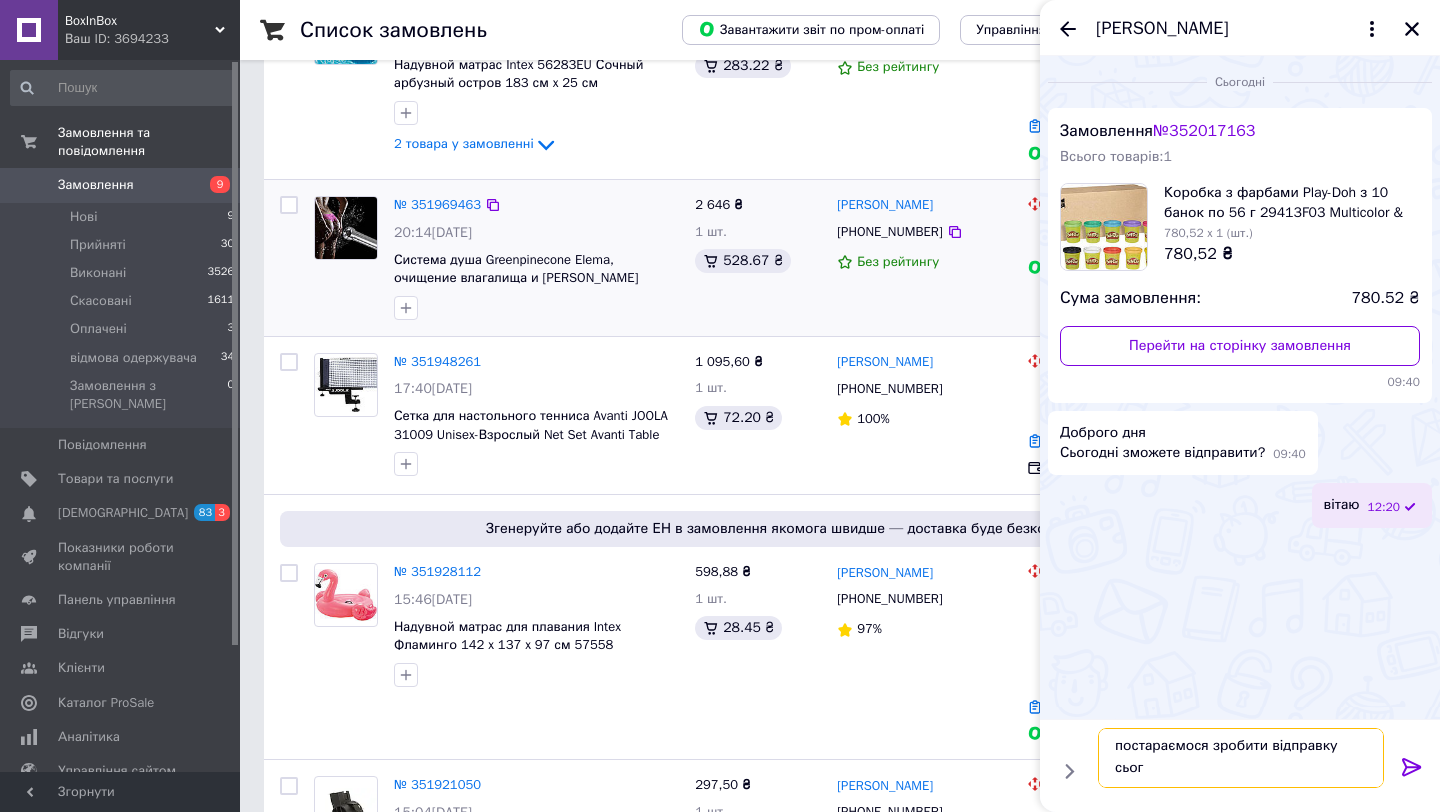 scroll, scrollTop: 2, scrollLeft: 0, axis: vertical 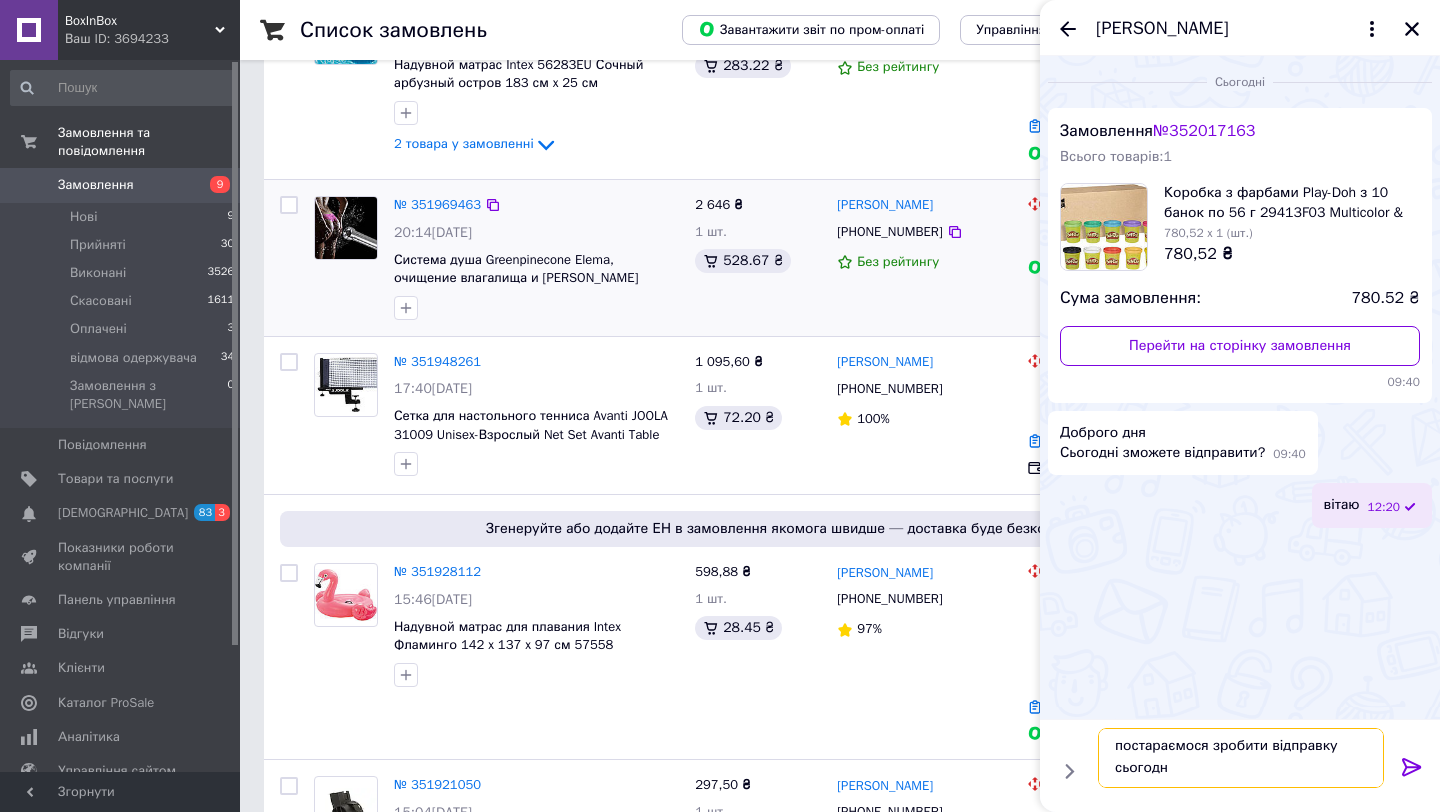 type on "постараємося зробити відправку сьогодні" 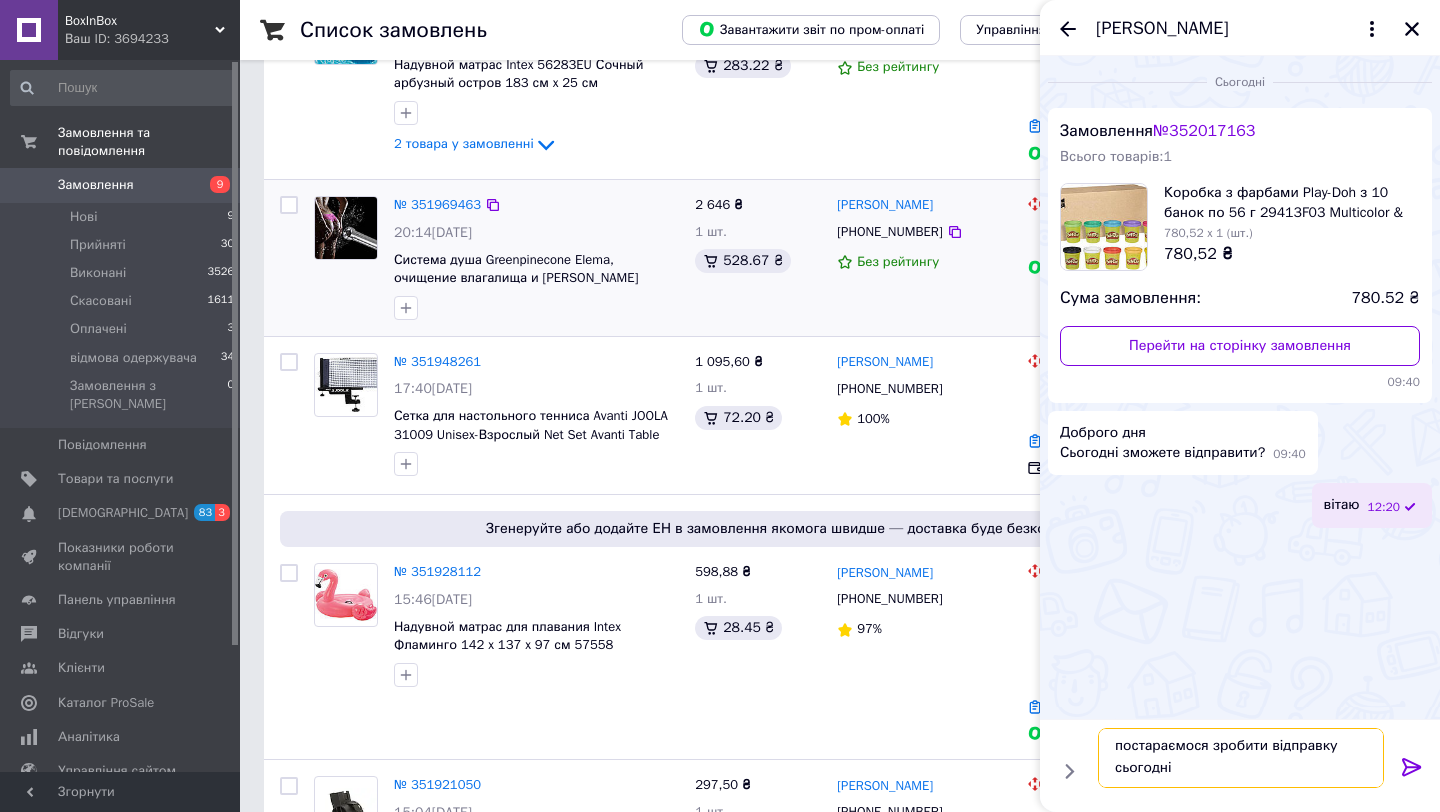 type 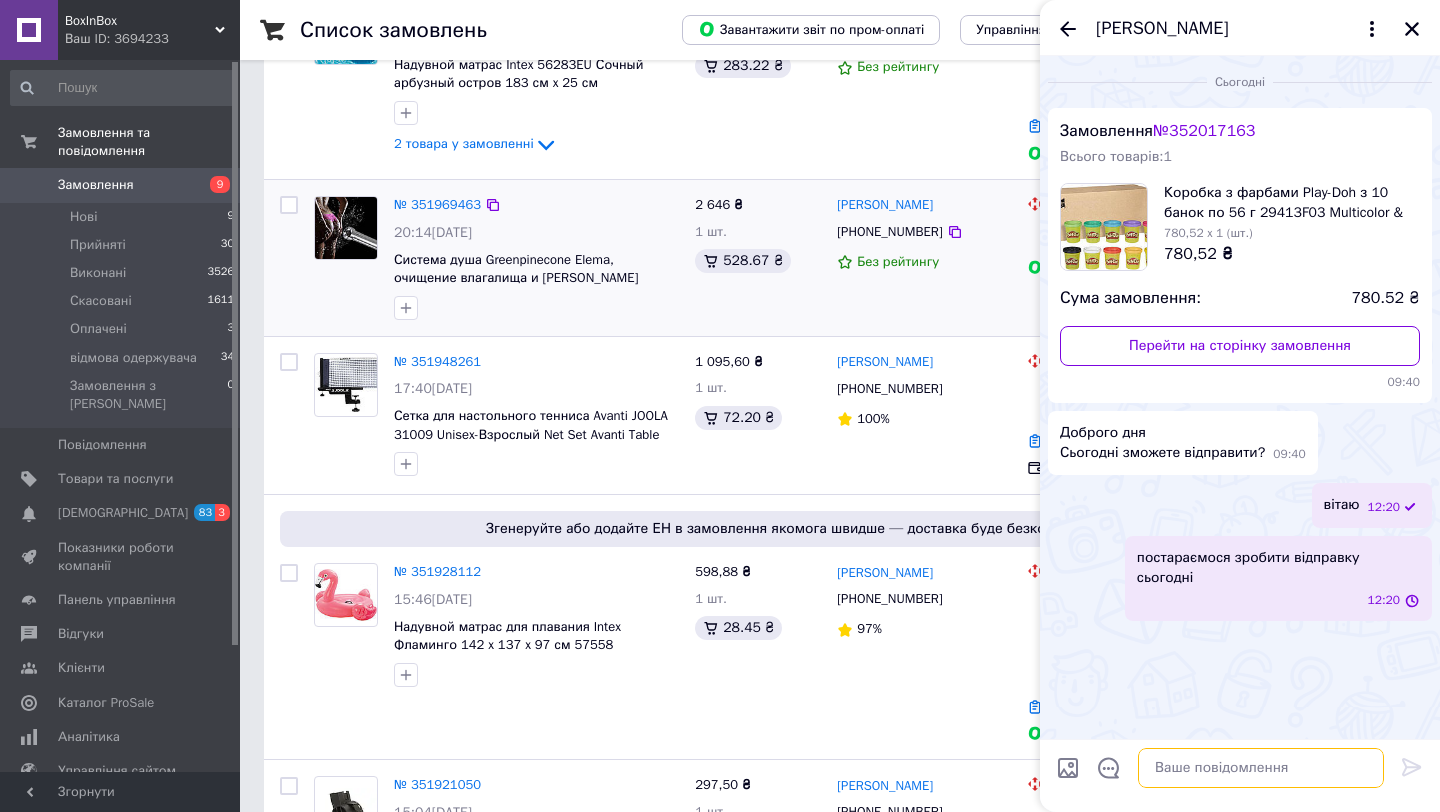 scroll, scrollTop: 0, scrollLeft: 0, axis: both 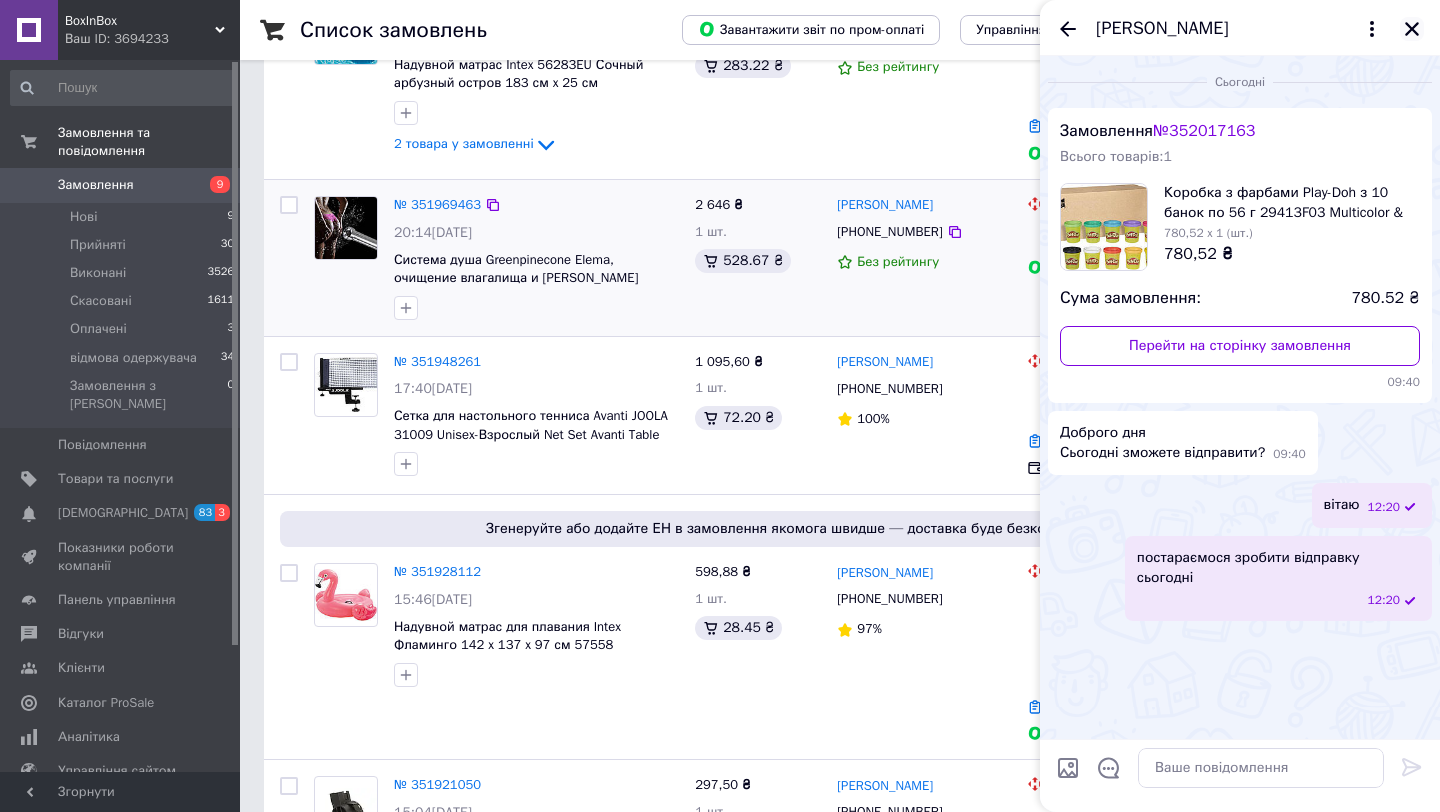 click 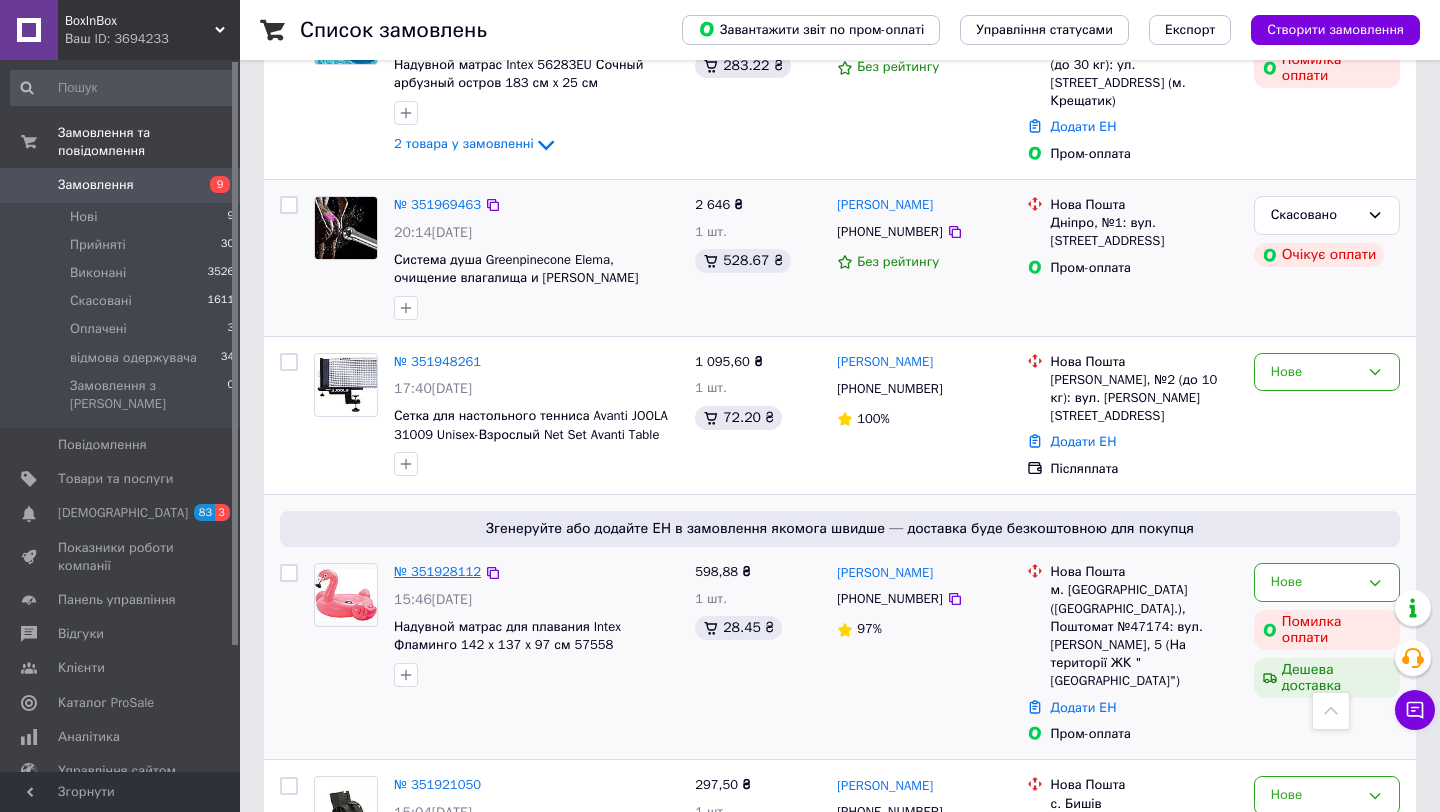 click on "№ 351928112" at bounding box center [437, 571] 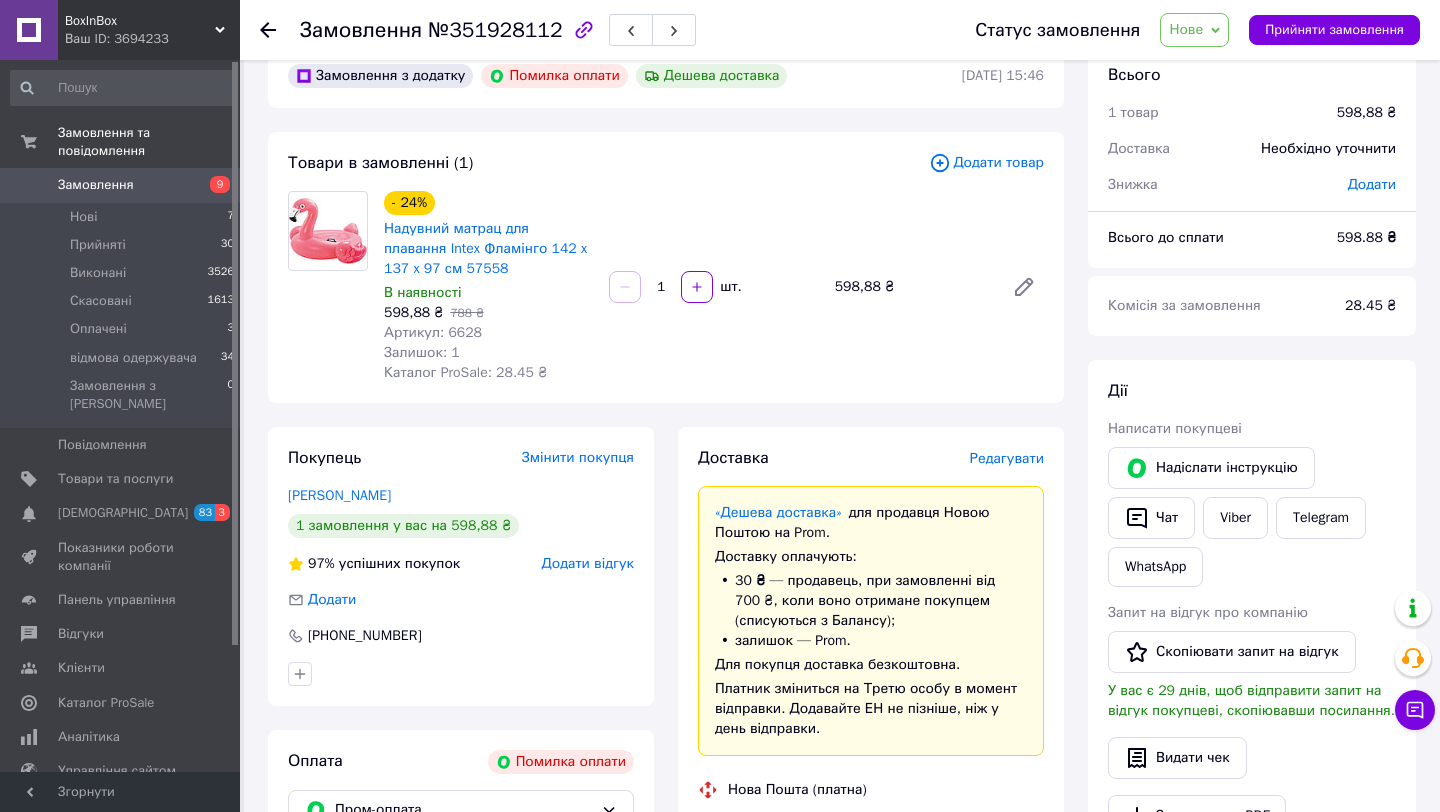 scroll, scrollTop: 0, scrollLeft: 0, axis: both 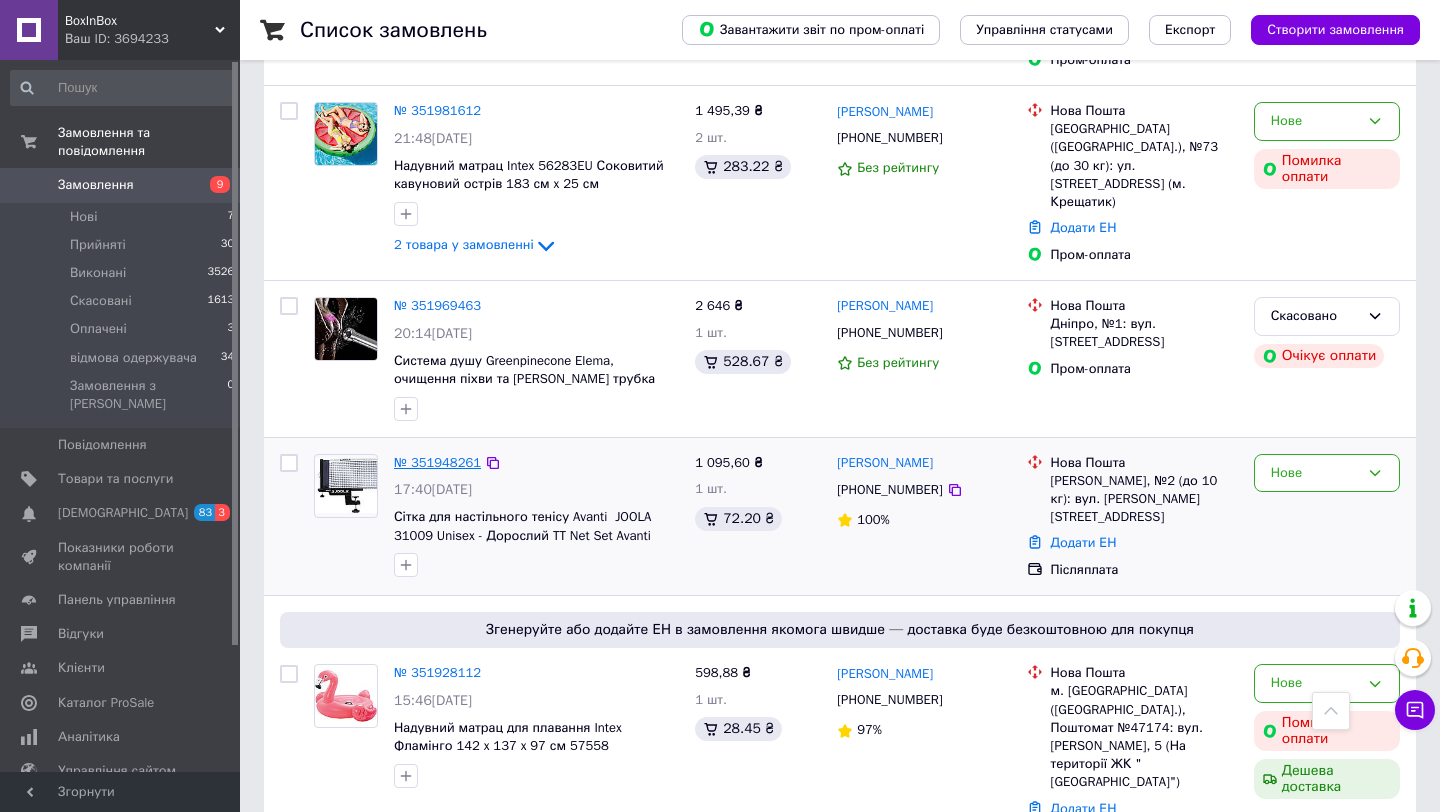 click on "№ 351948261" at bounding box center [437, 462] 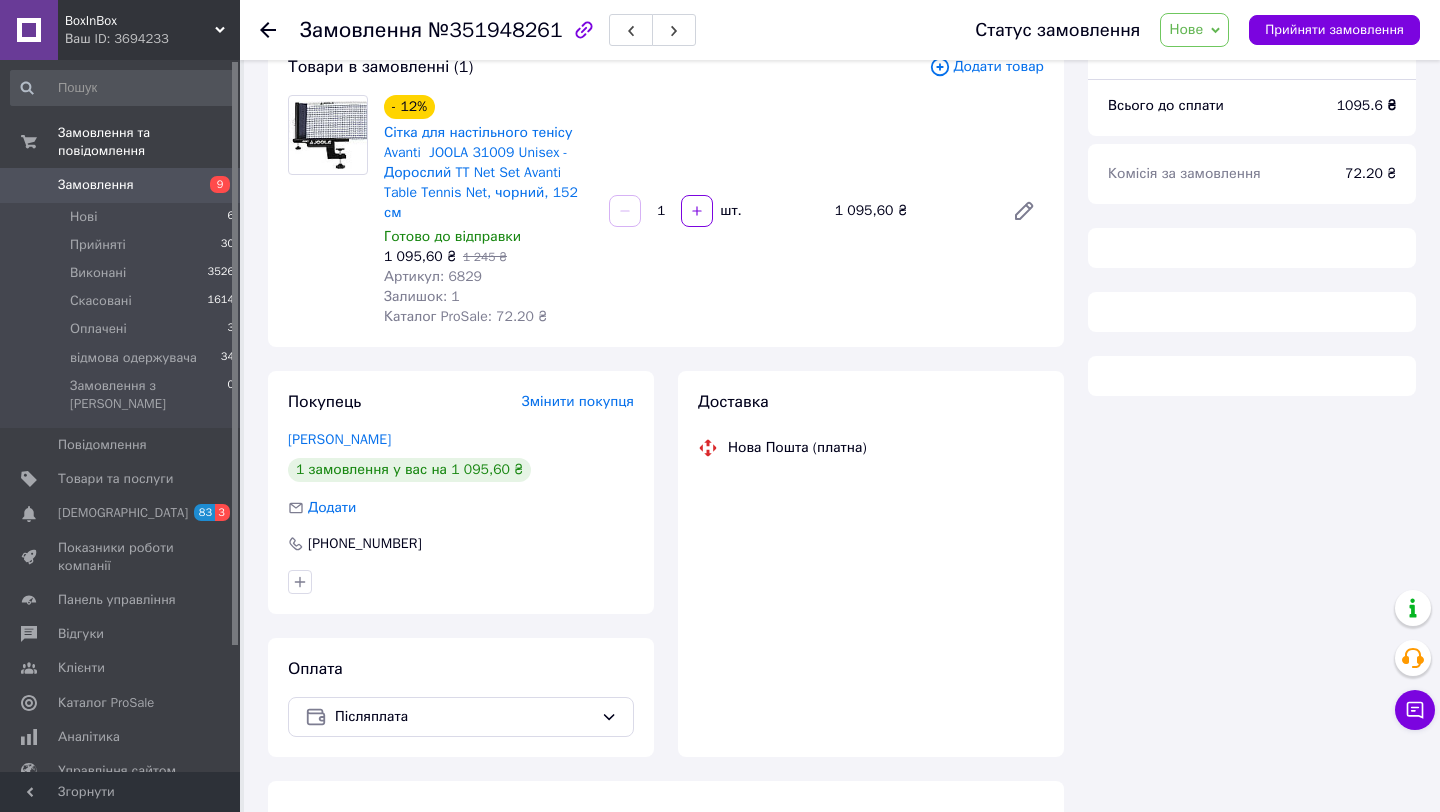 scroll, scrollTop: 131, scrollLeft: 0, axis: vertical 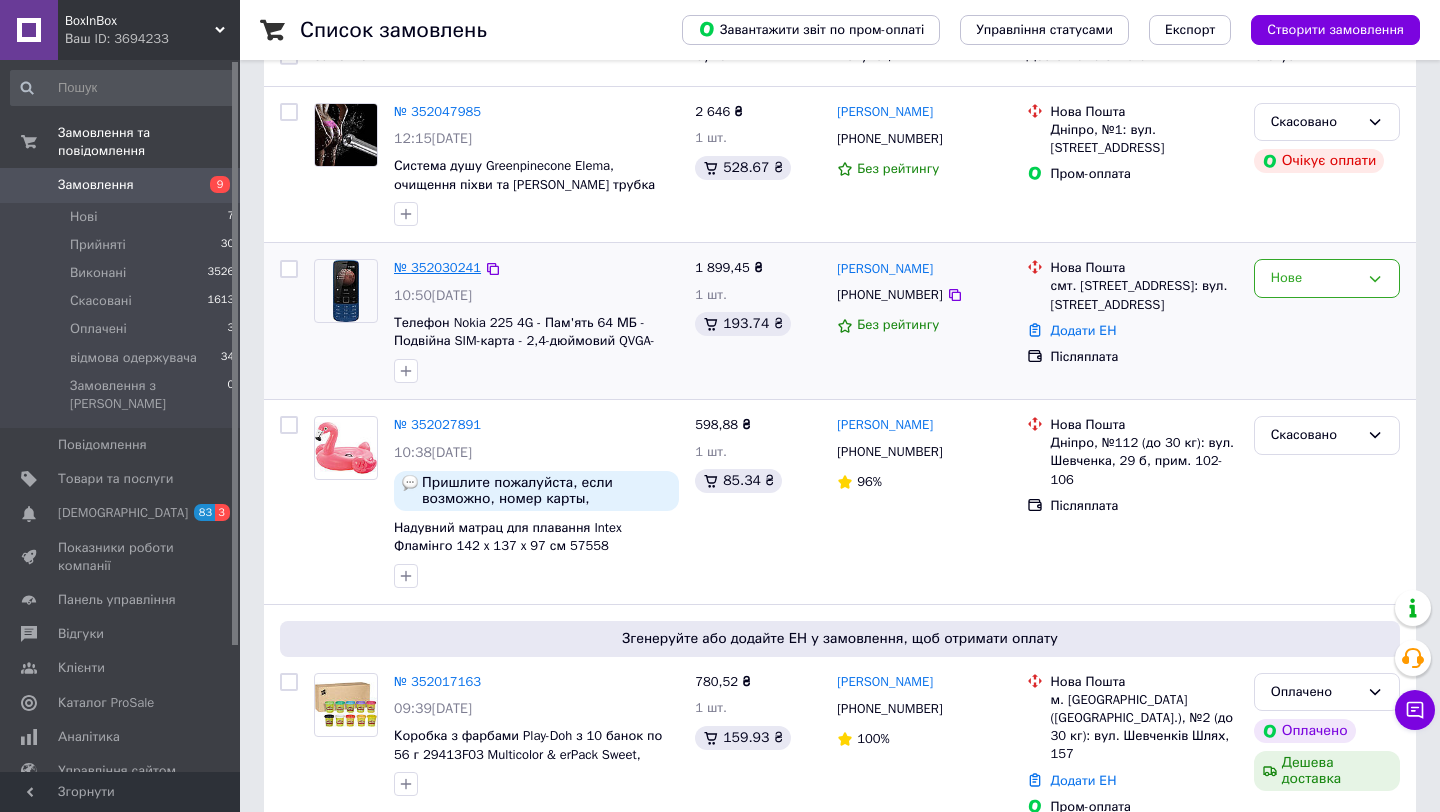 click on "№ 352030241" at bounding box center [437, 267] 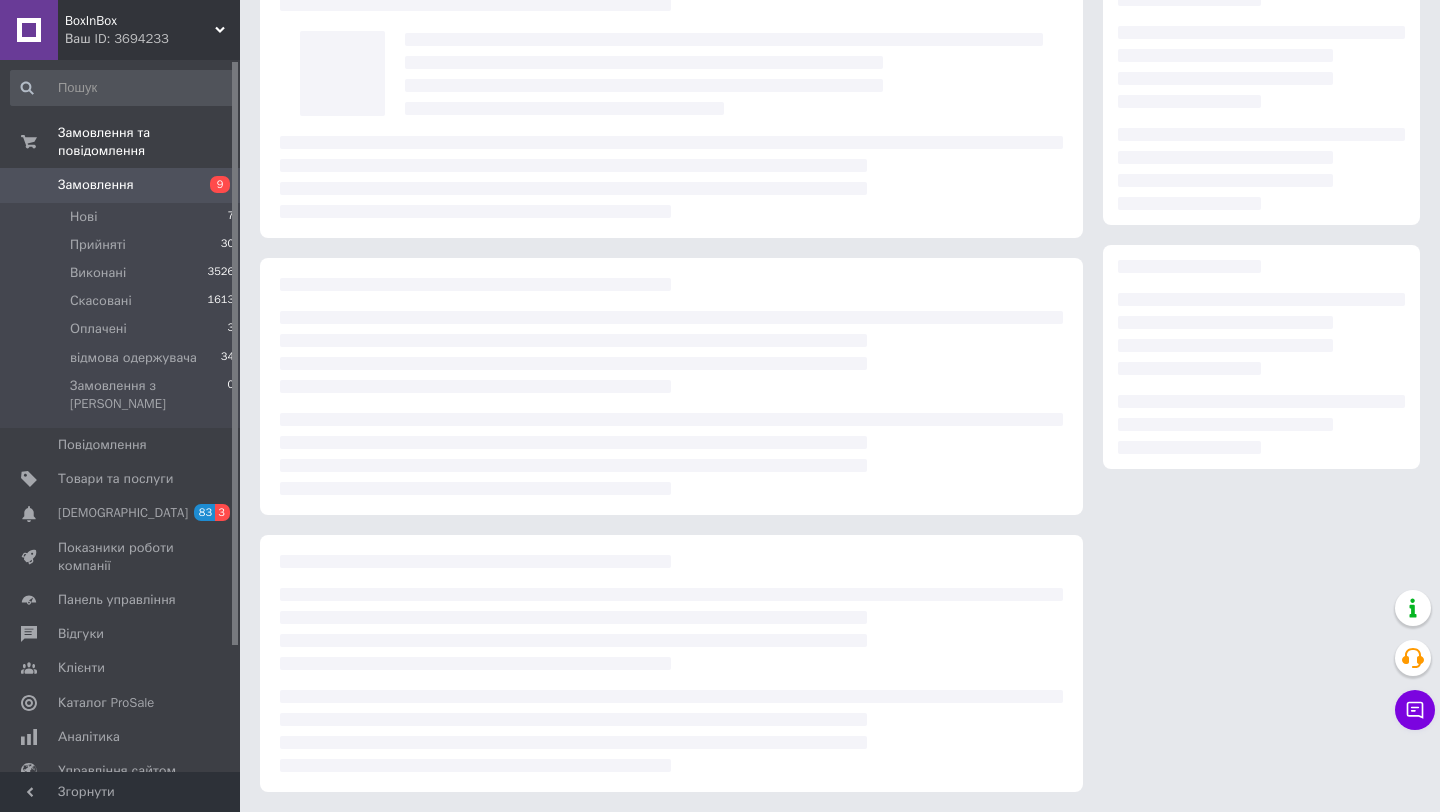 scroll, scrollTop: 129, scrollLeft: 0, axis: vertical 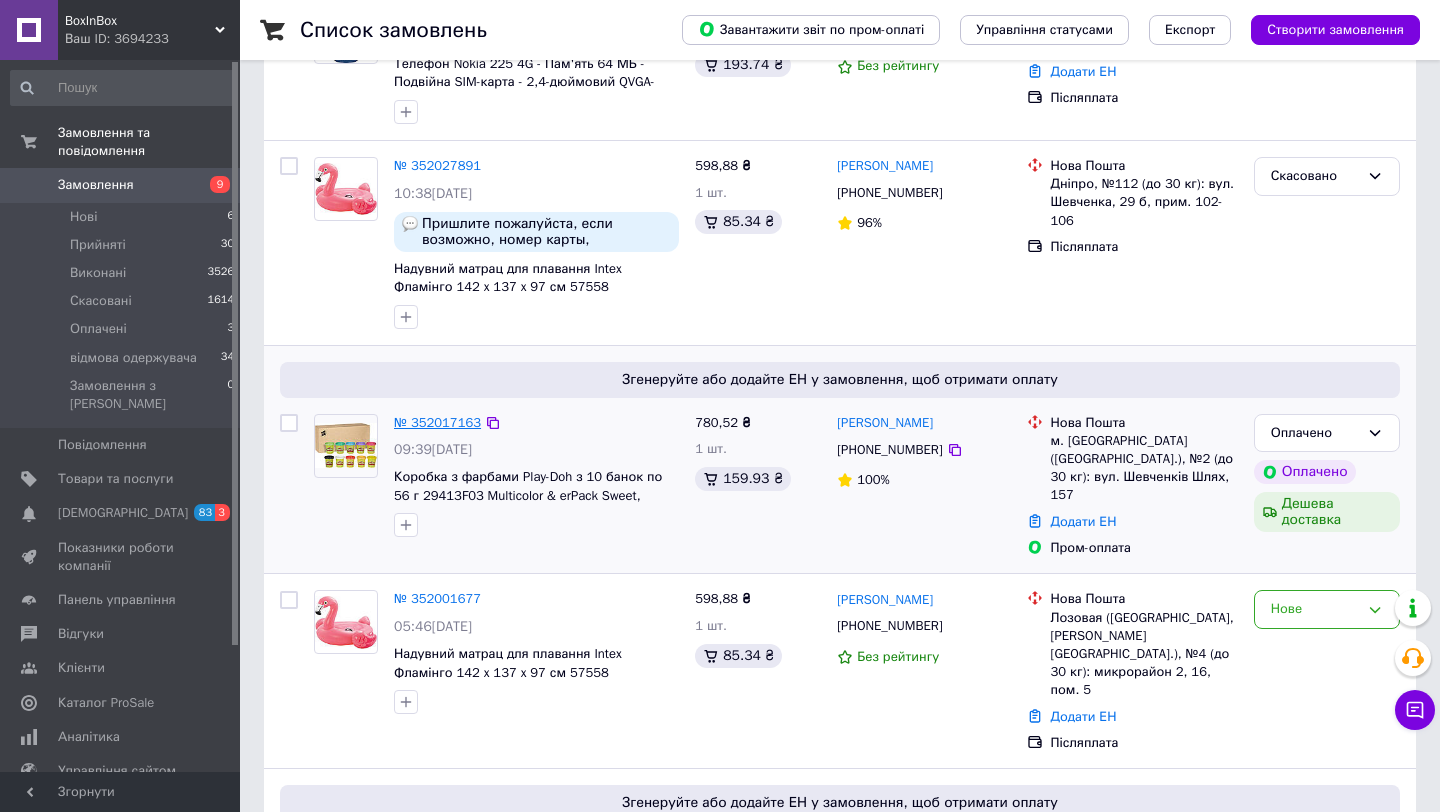 click on "№ 352017163" at bounding box center (437, 422) 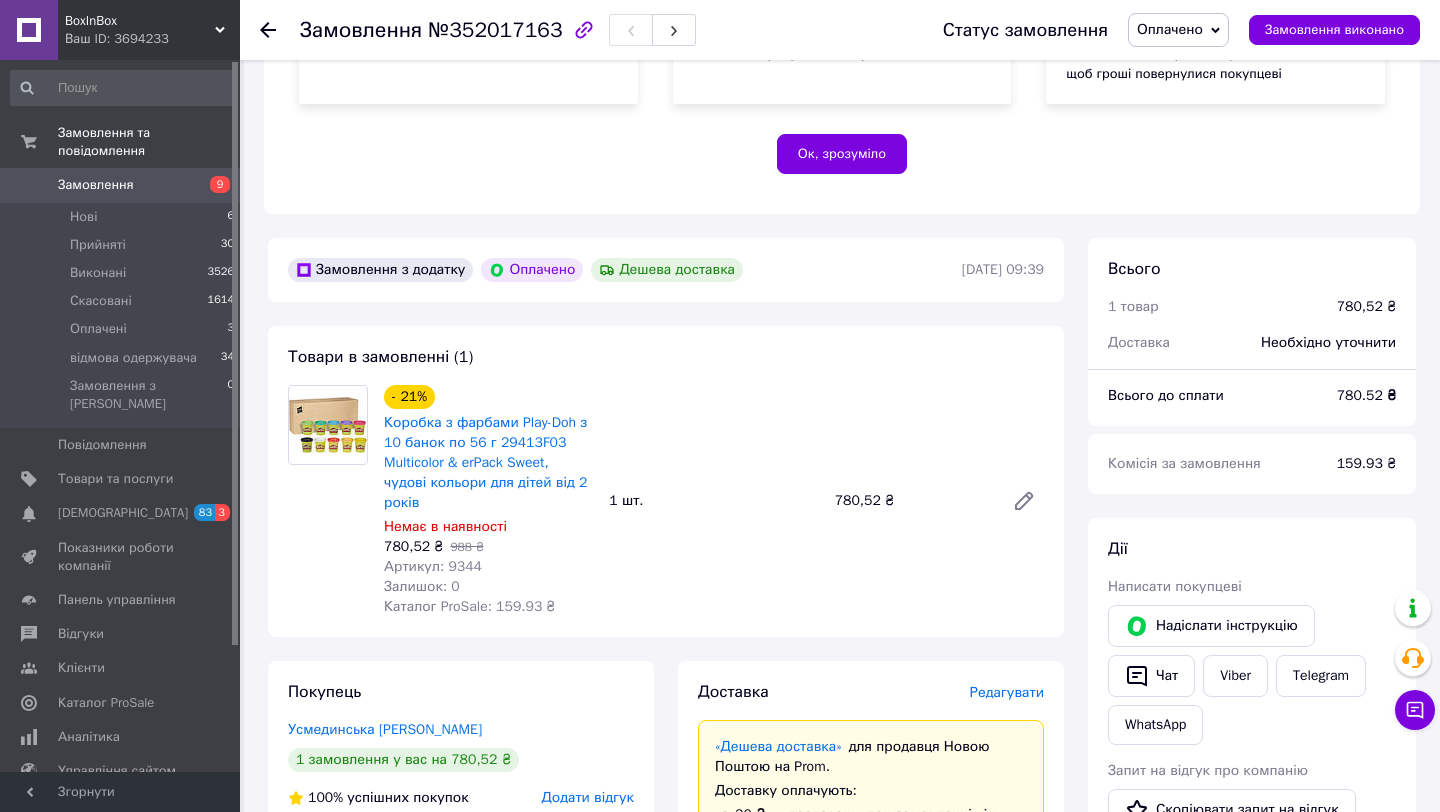 scroll, scrollTop: 452, scrollLeft: 0, axis: vertical 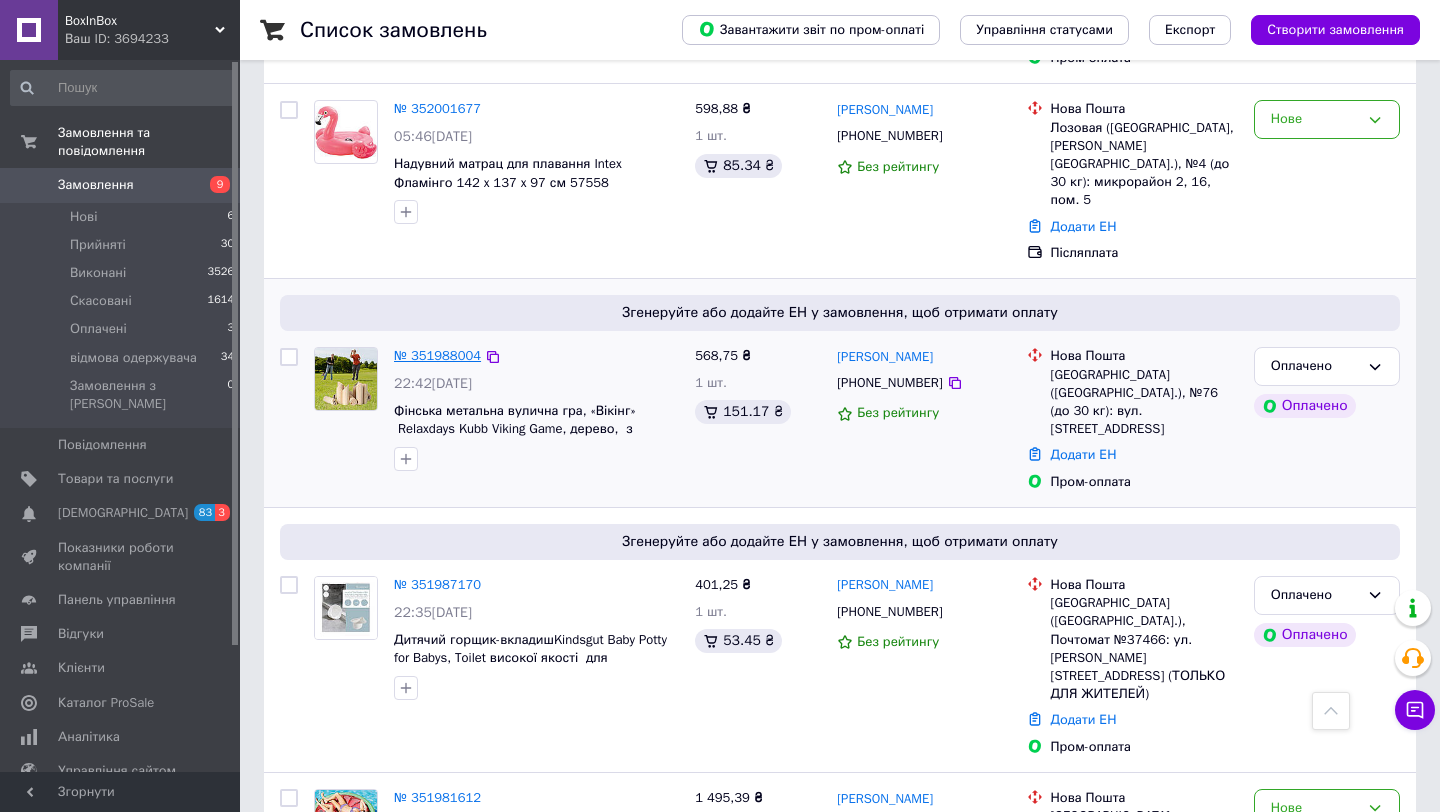 click on "№ 351988004" at bounding box center [437, 355] 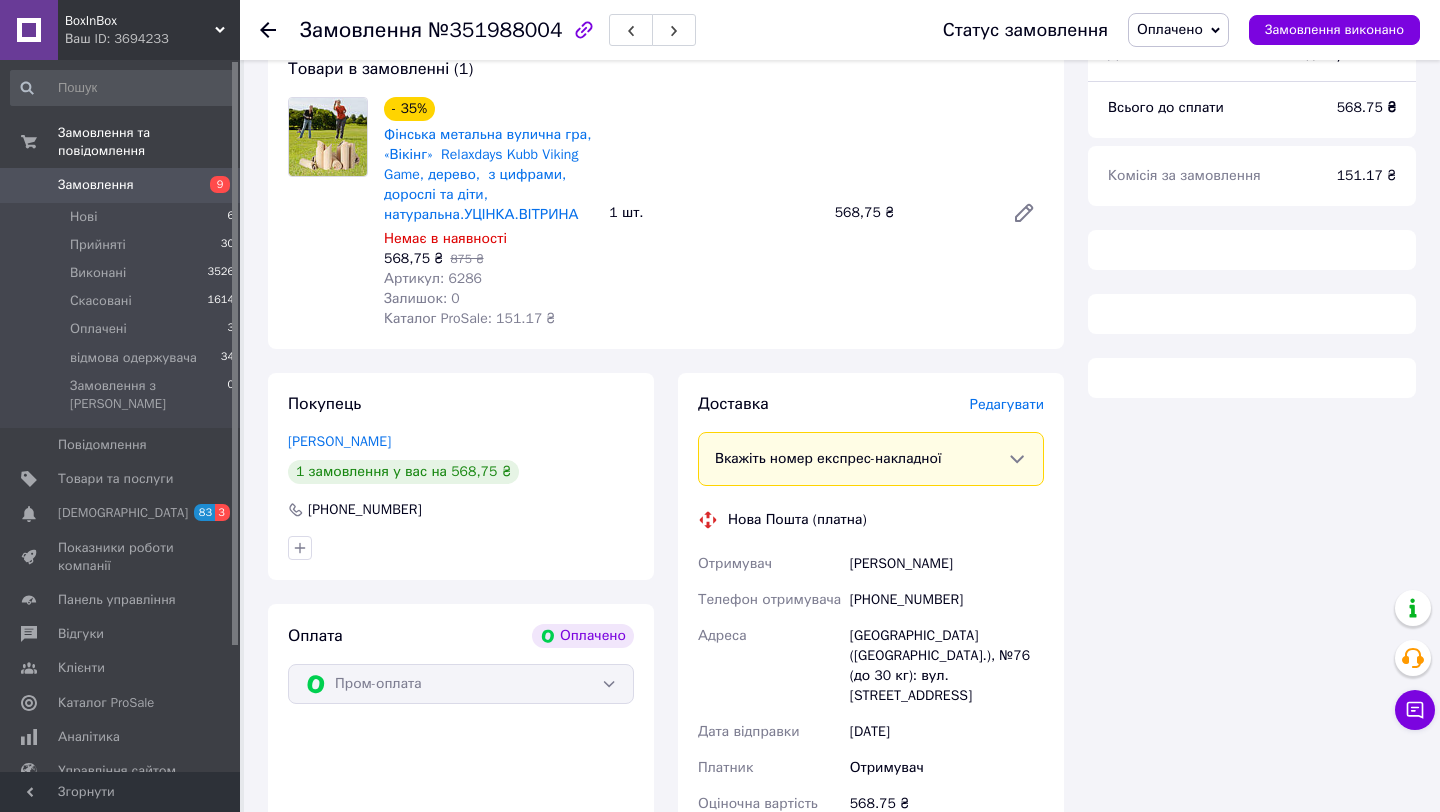 scroll, scrollTop: 878, scrollLeft: 0, axis: vertical 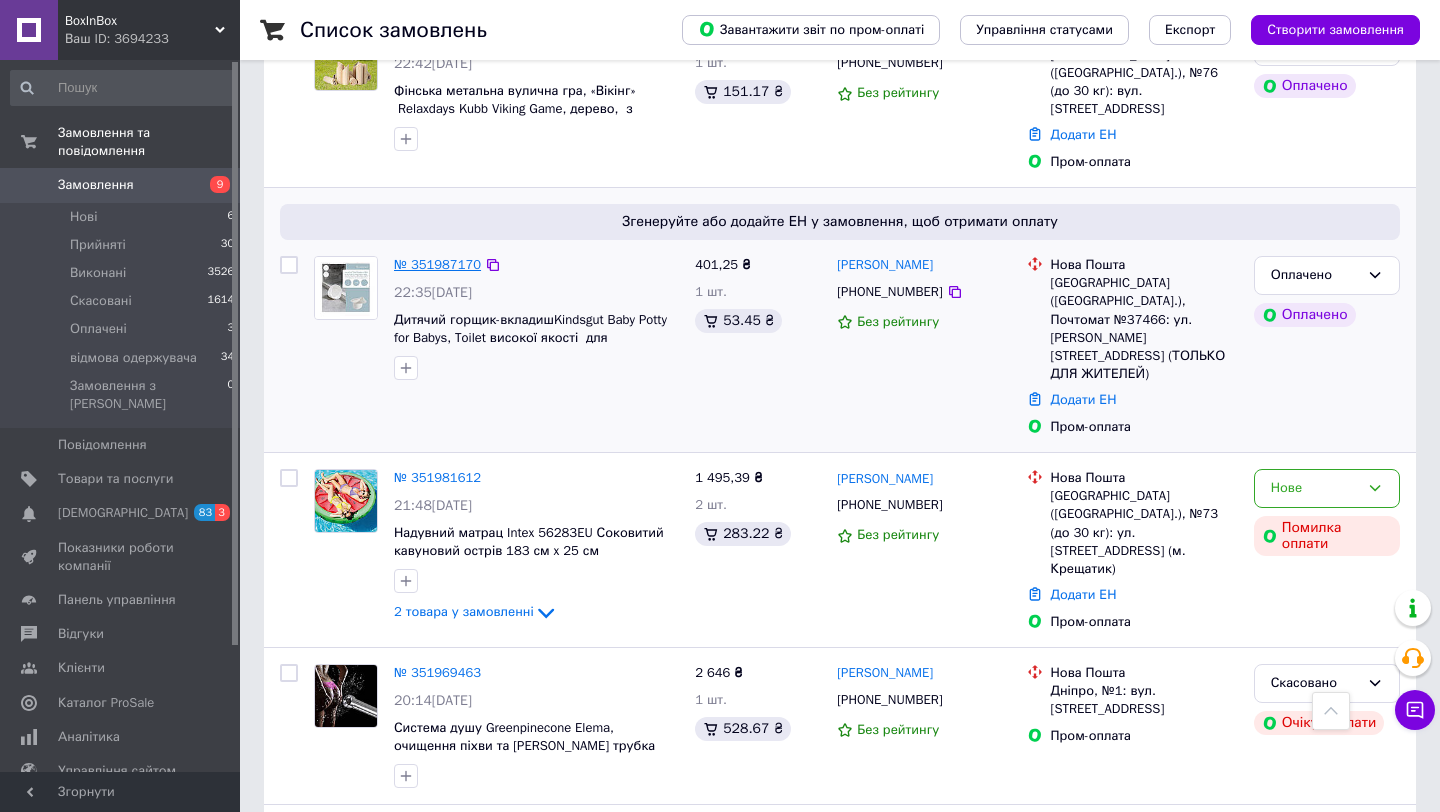 click on "№ 351987170" at bounding box center (437, 264) 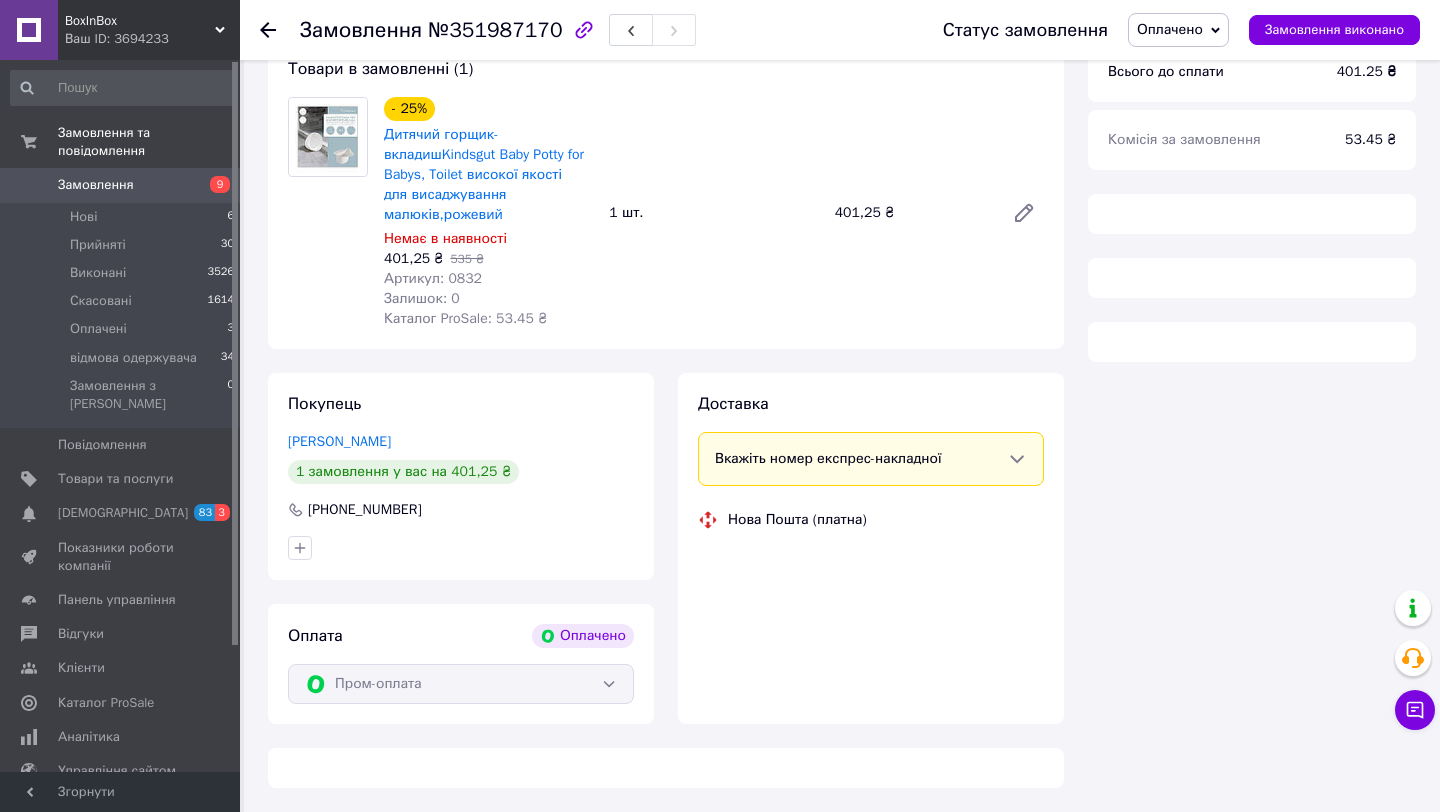 scroll, scrollTop: 1198, scrollLeft: 0, axis: vertical 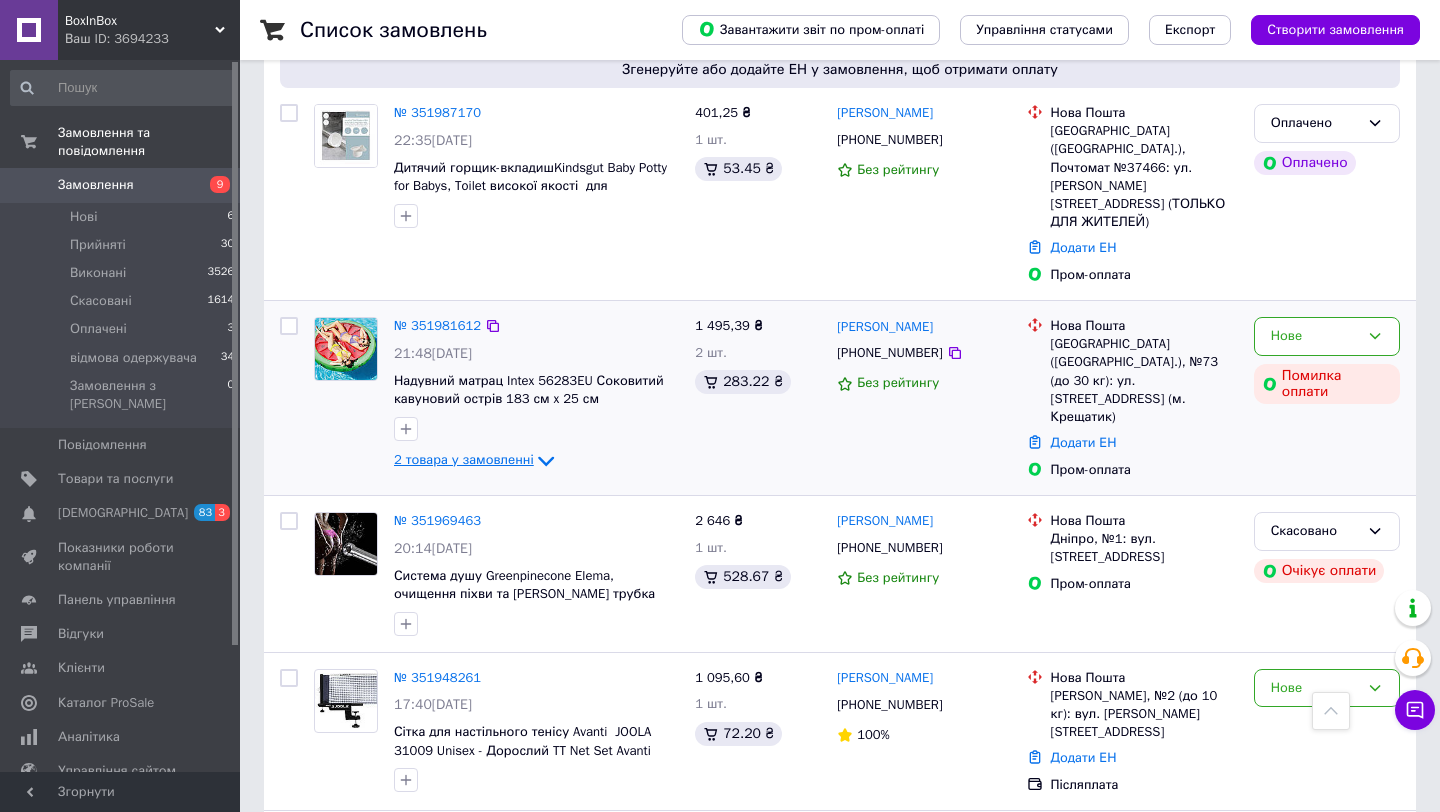 click on "2 товара у замовленні" at bounding box center (464, 460) 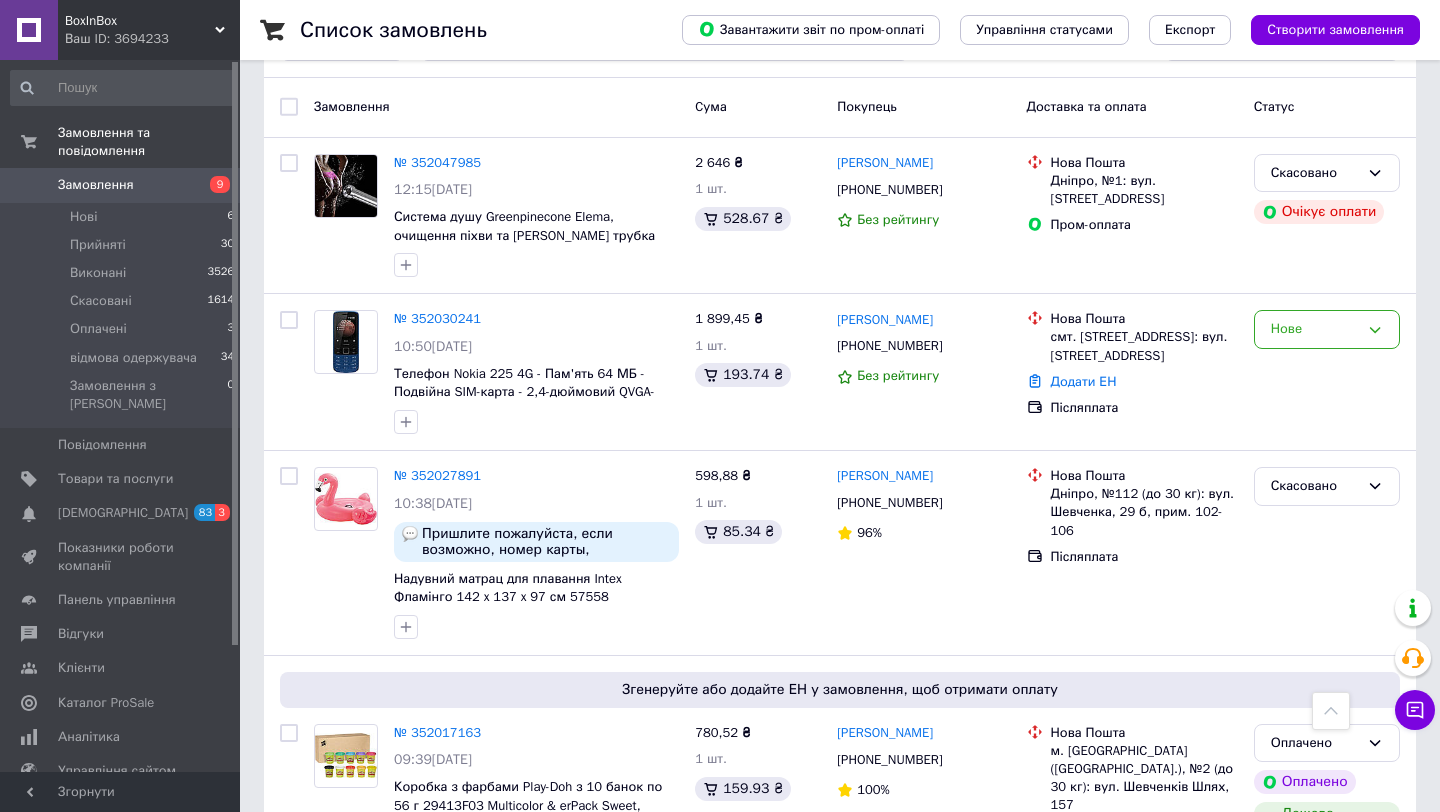 scroll, scrollTop: 0, scrollLeft: 0, axis: both 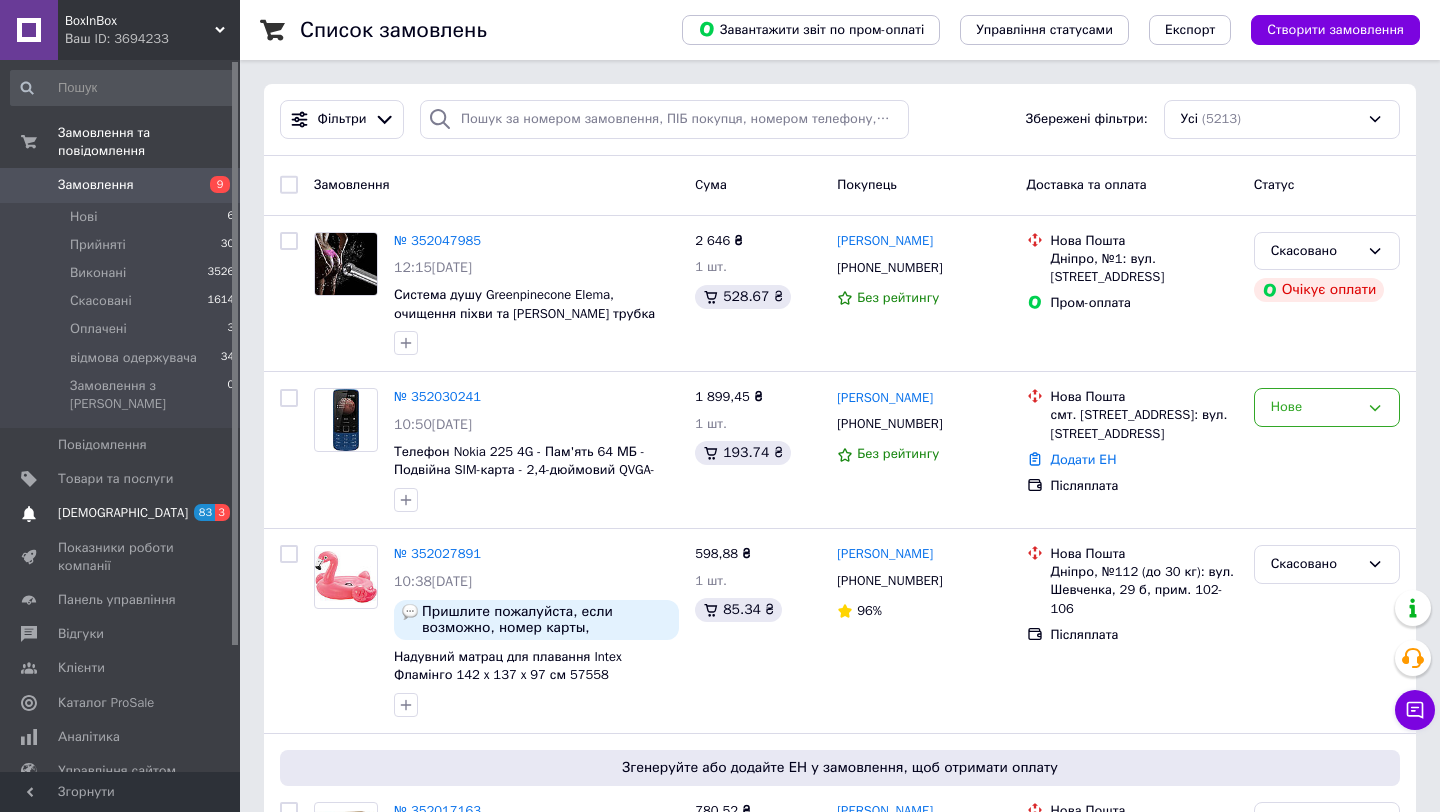 click on "[DEMOGRAPHIC_DATA]" at bounding box center [121, 513] 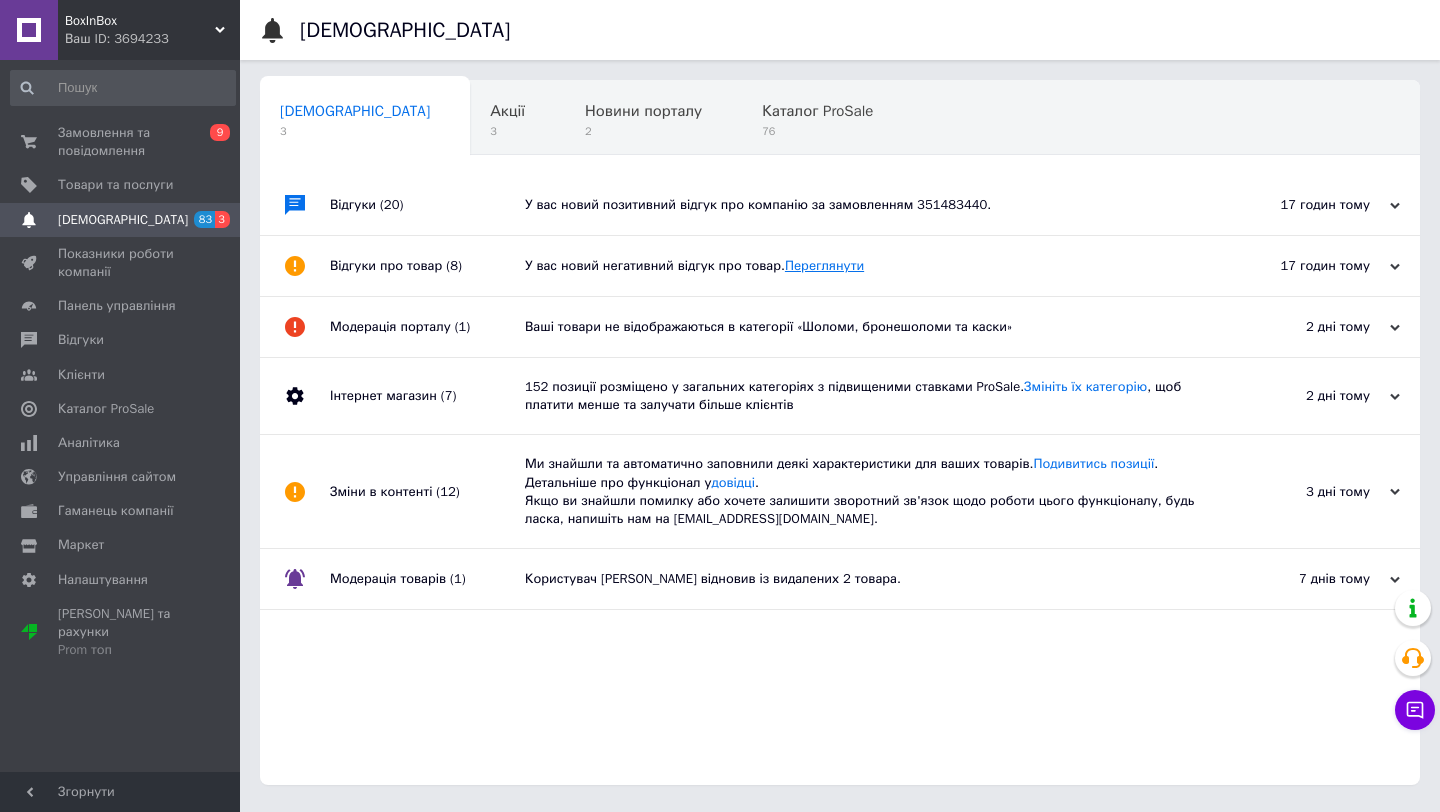 click on "Переглянути" at bounding box center (824, 265) 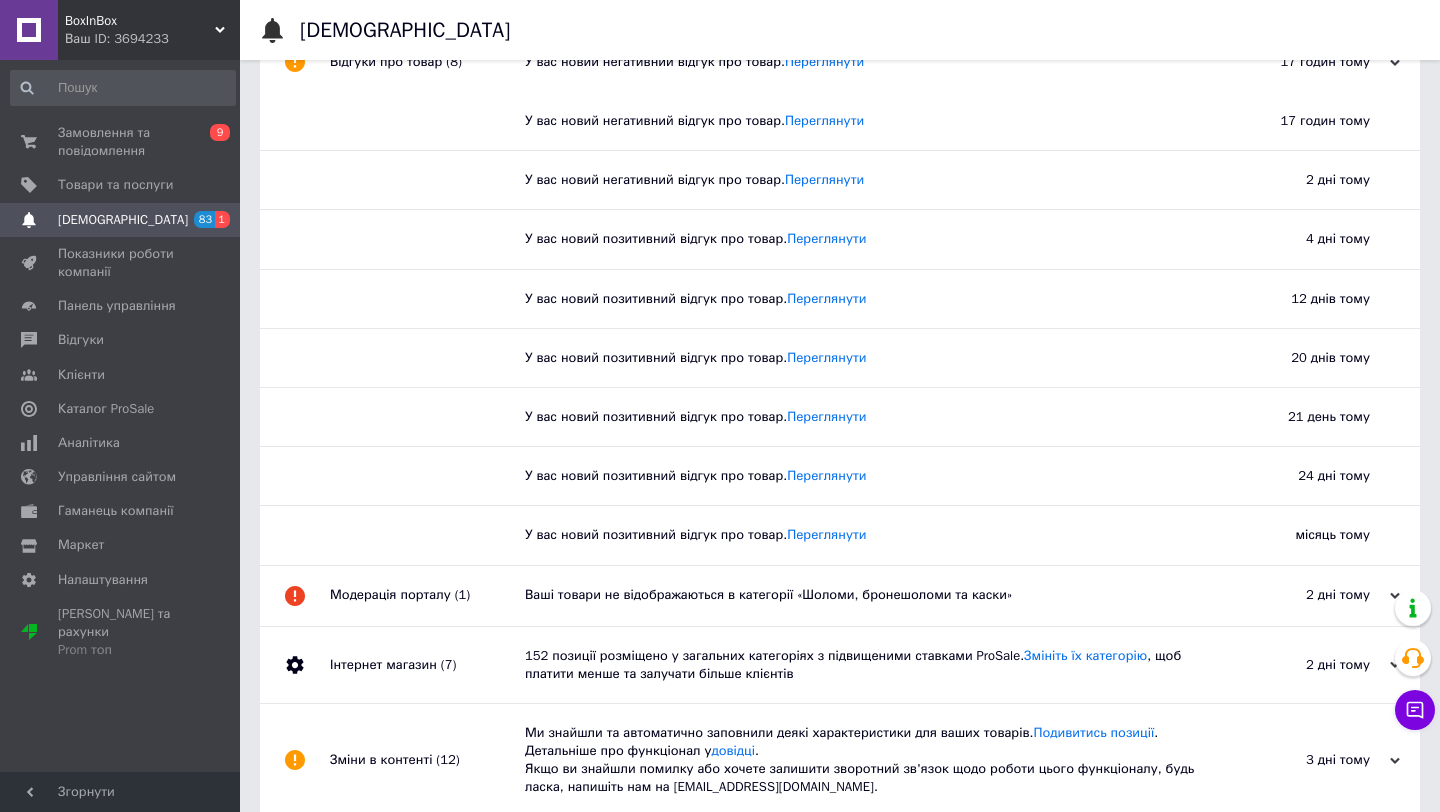 scroll, scrollTop: 0, scrollLeft: 0, axis: both 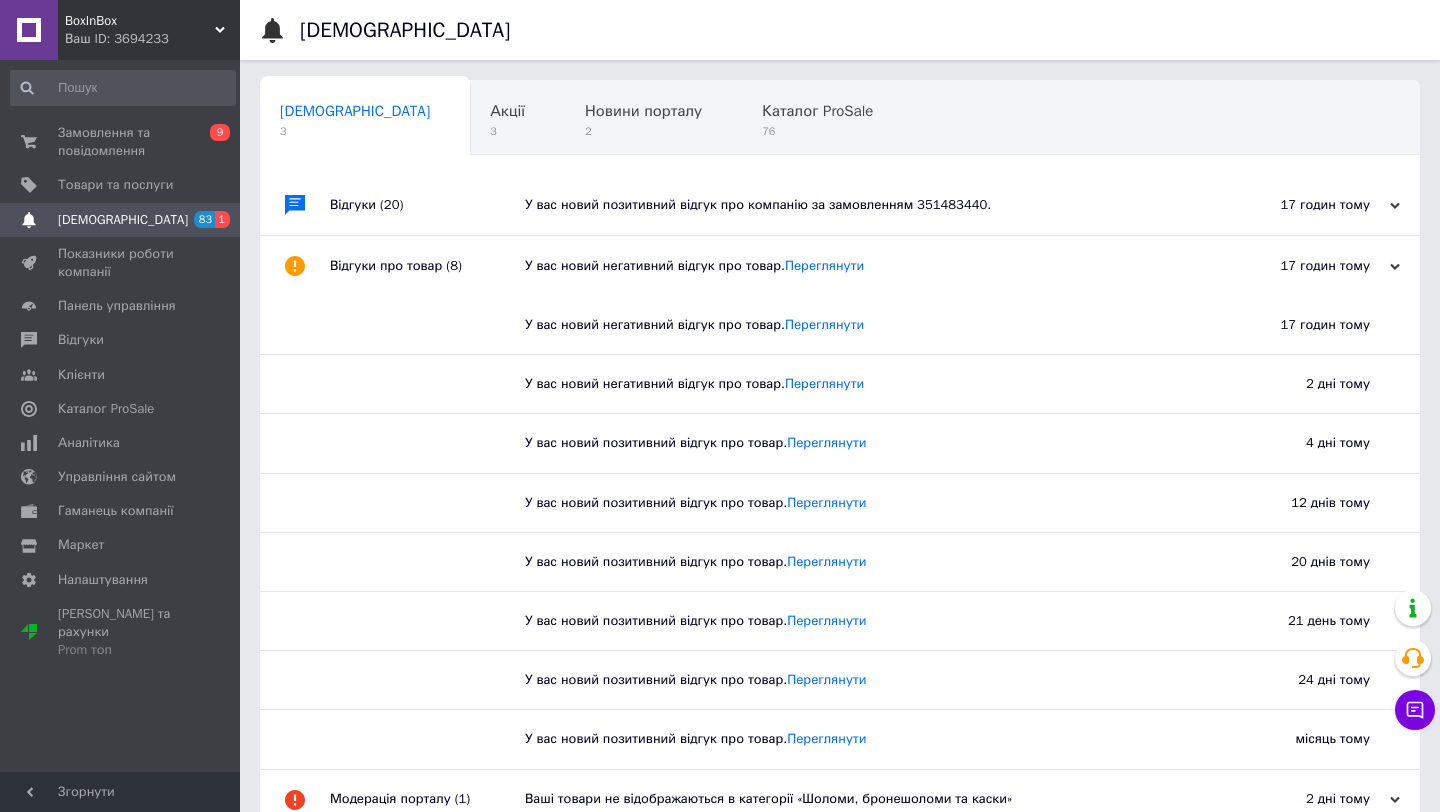 click on "У вас новий позитивний відгук про компанію за замовленням 351483440." at bounding box center (862, 205) 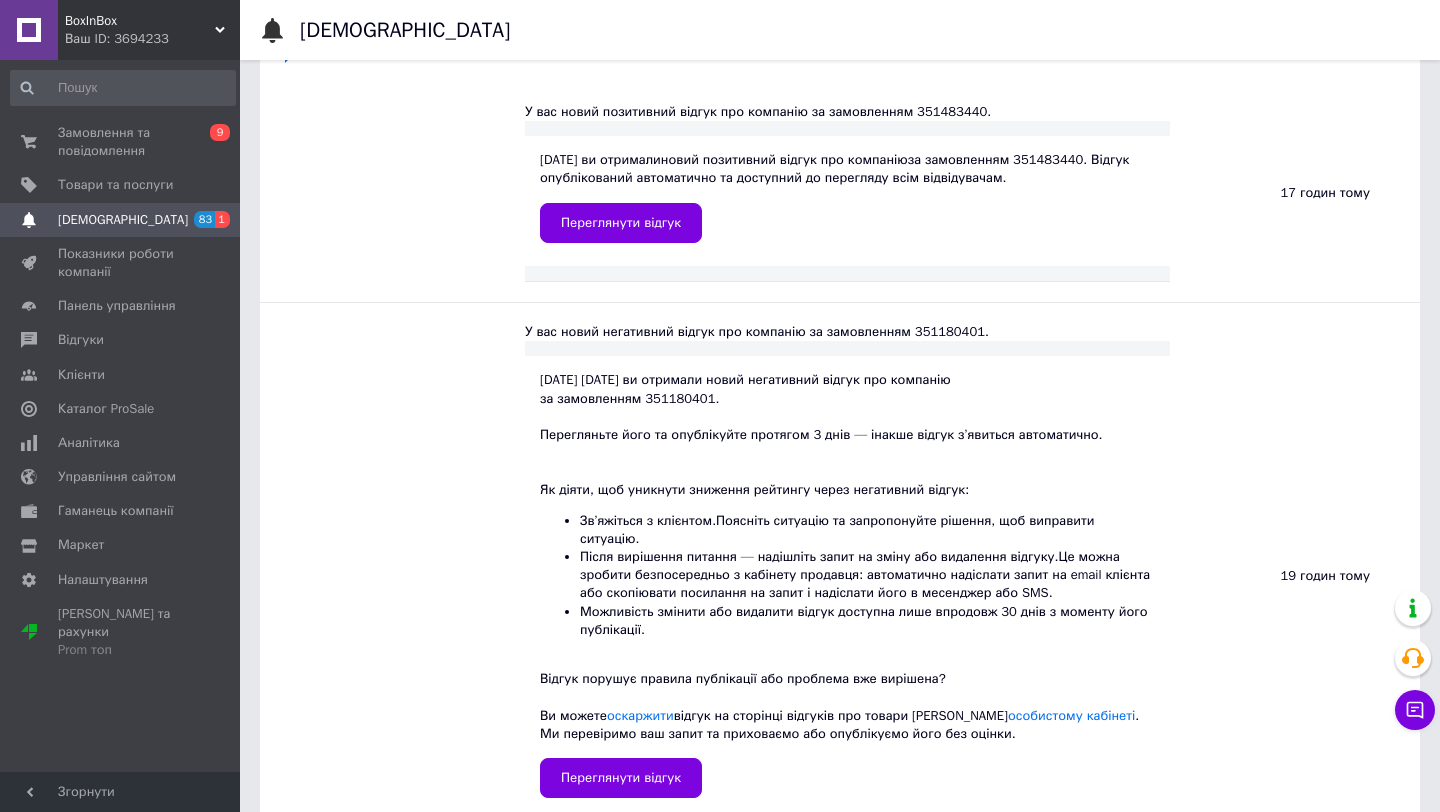 scroll, scrollTop: 153, scrollLeft: 0, axis: vertical 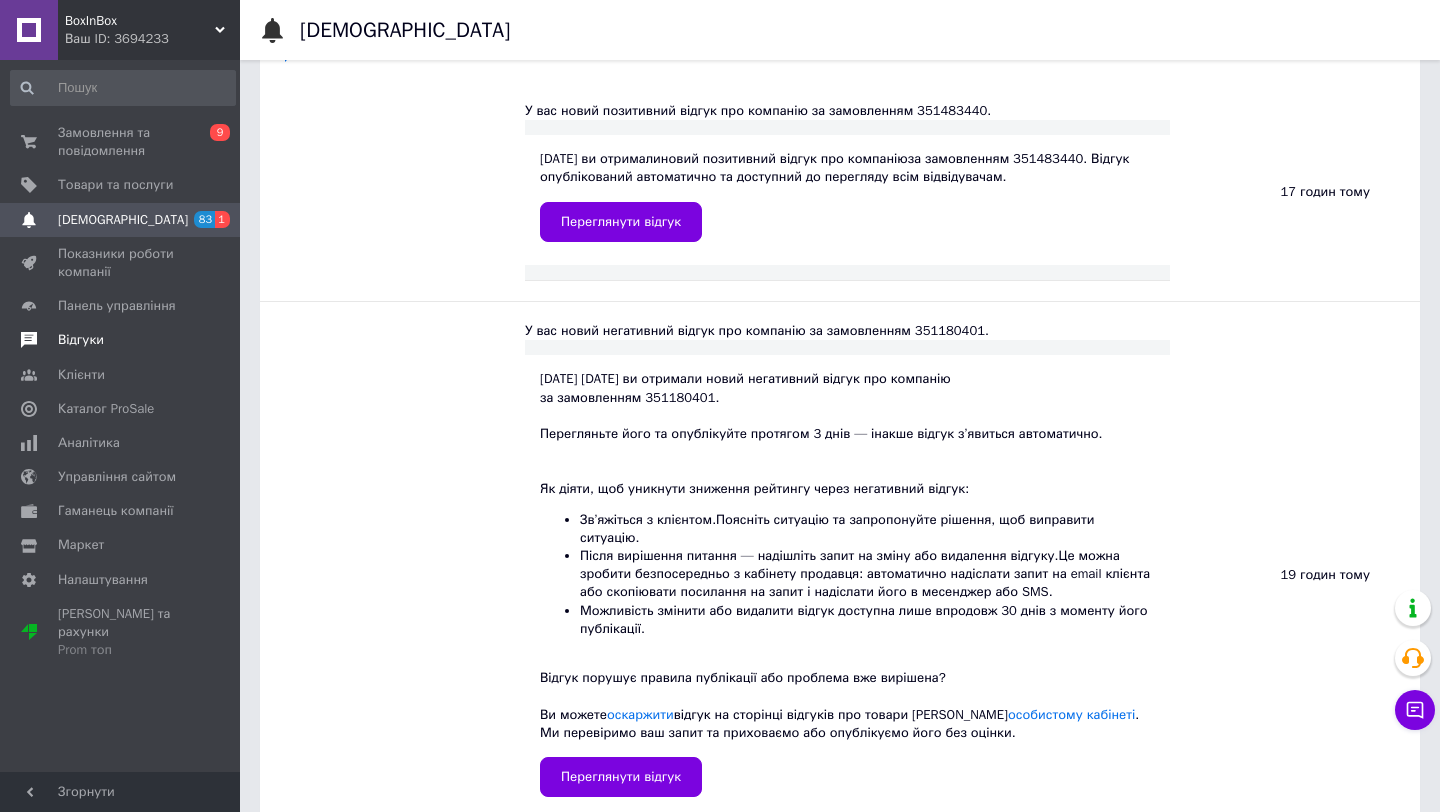 click on "Відгуки" at bounding box center [121, 340] 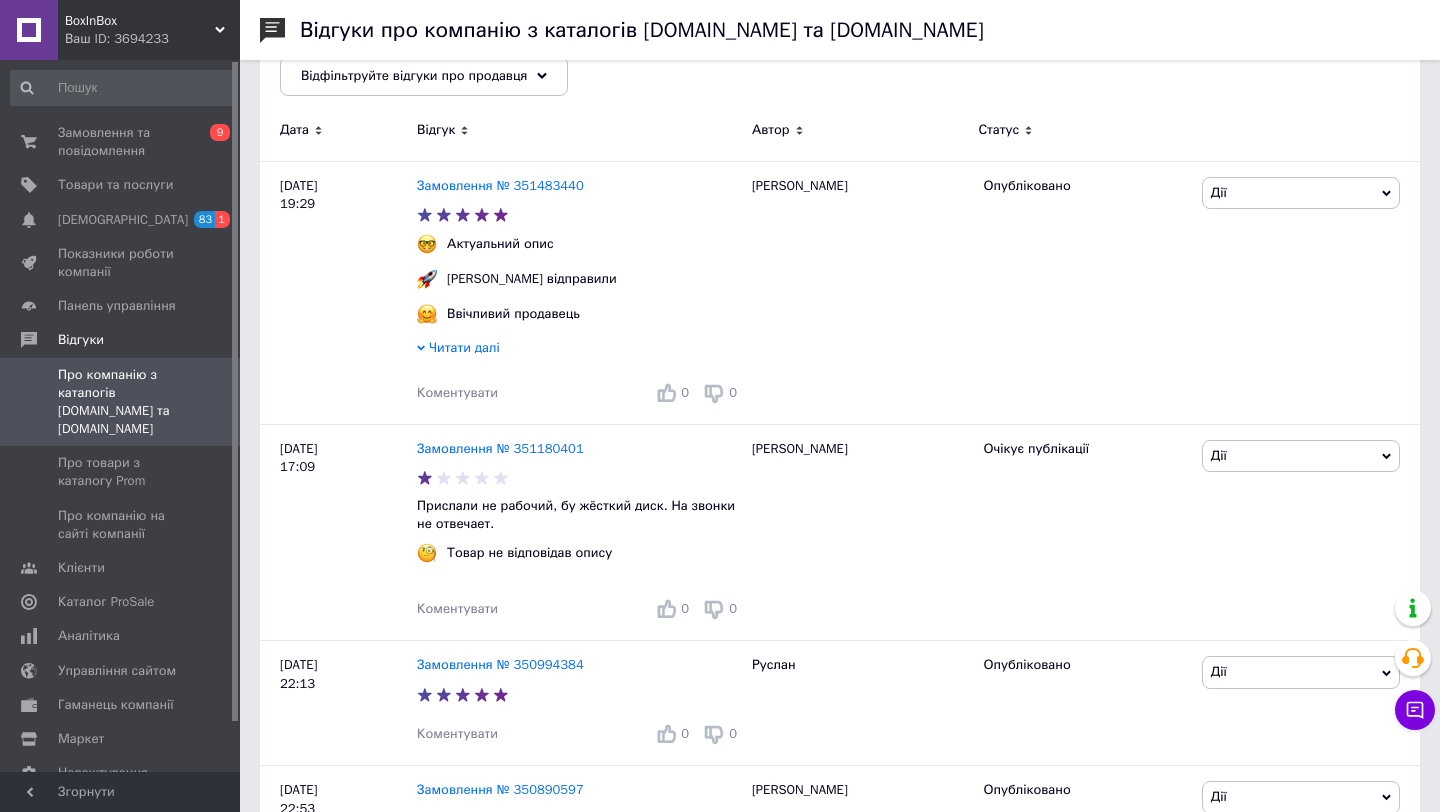 scroll, scrollTop: 0, scrollLeft: 0, axis: both 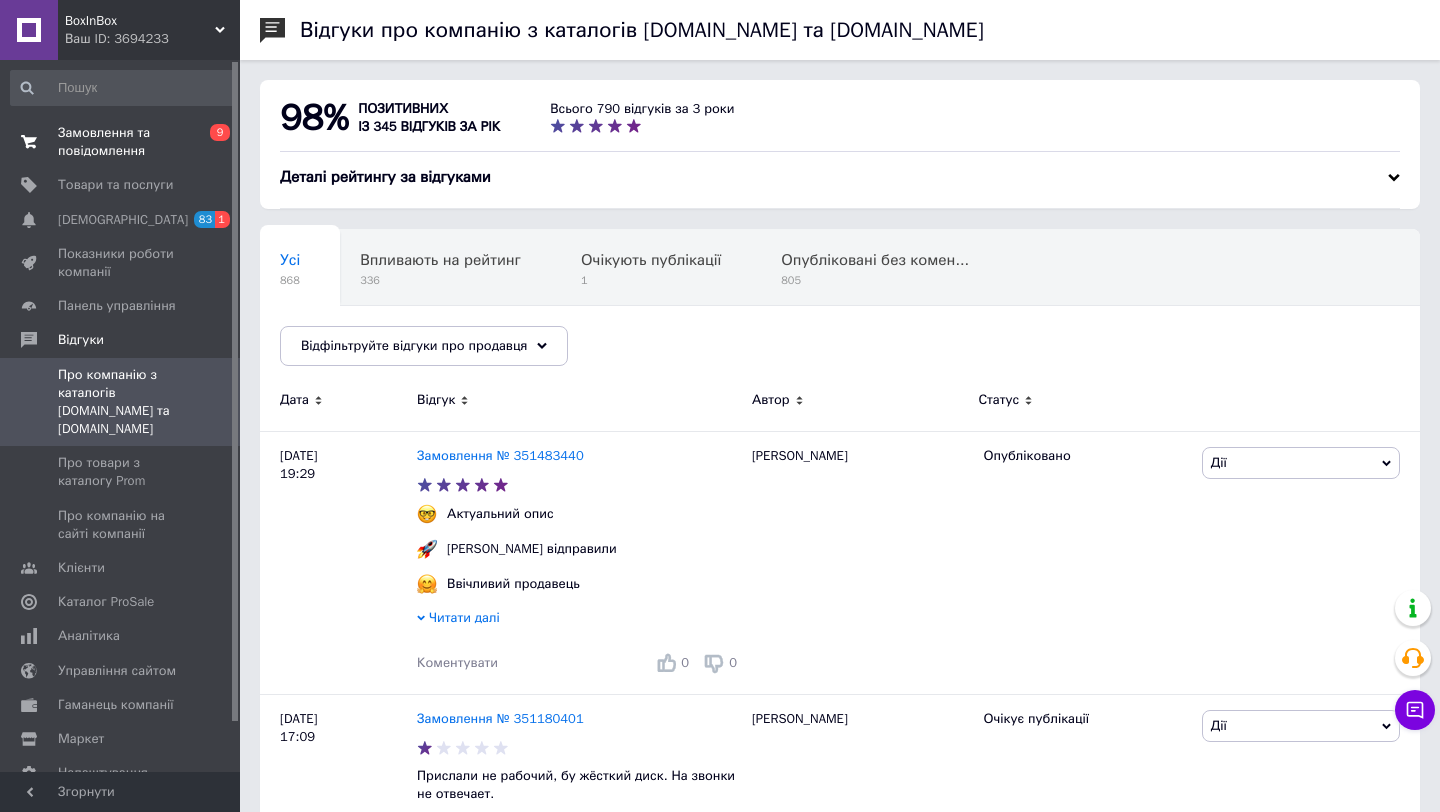 click on "Замовлення та повідомлення" at bounding box center (121, 142) 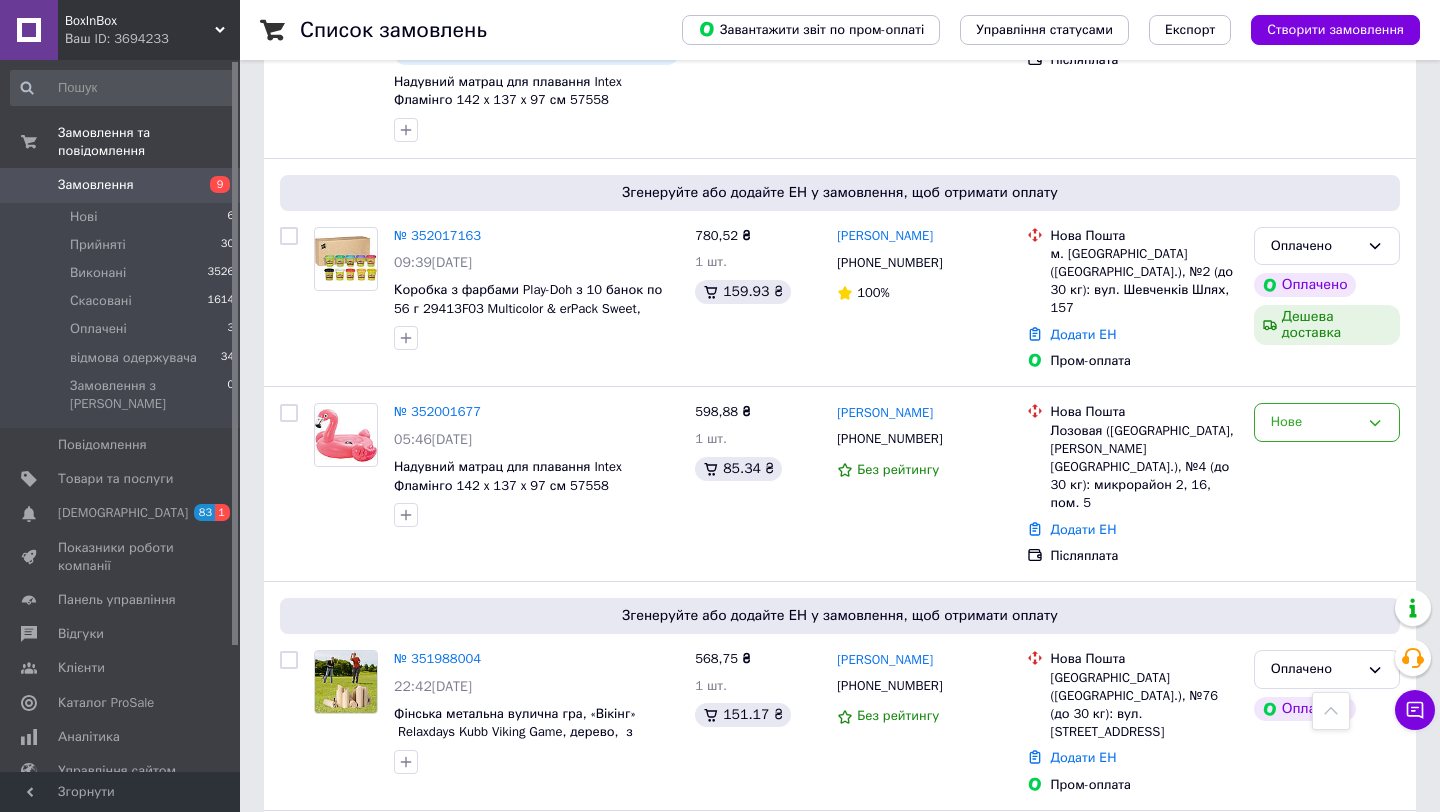 scroll, scrollTop: 0, scrollLeft: 0, axis: both 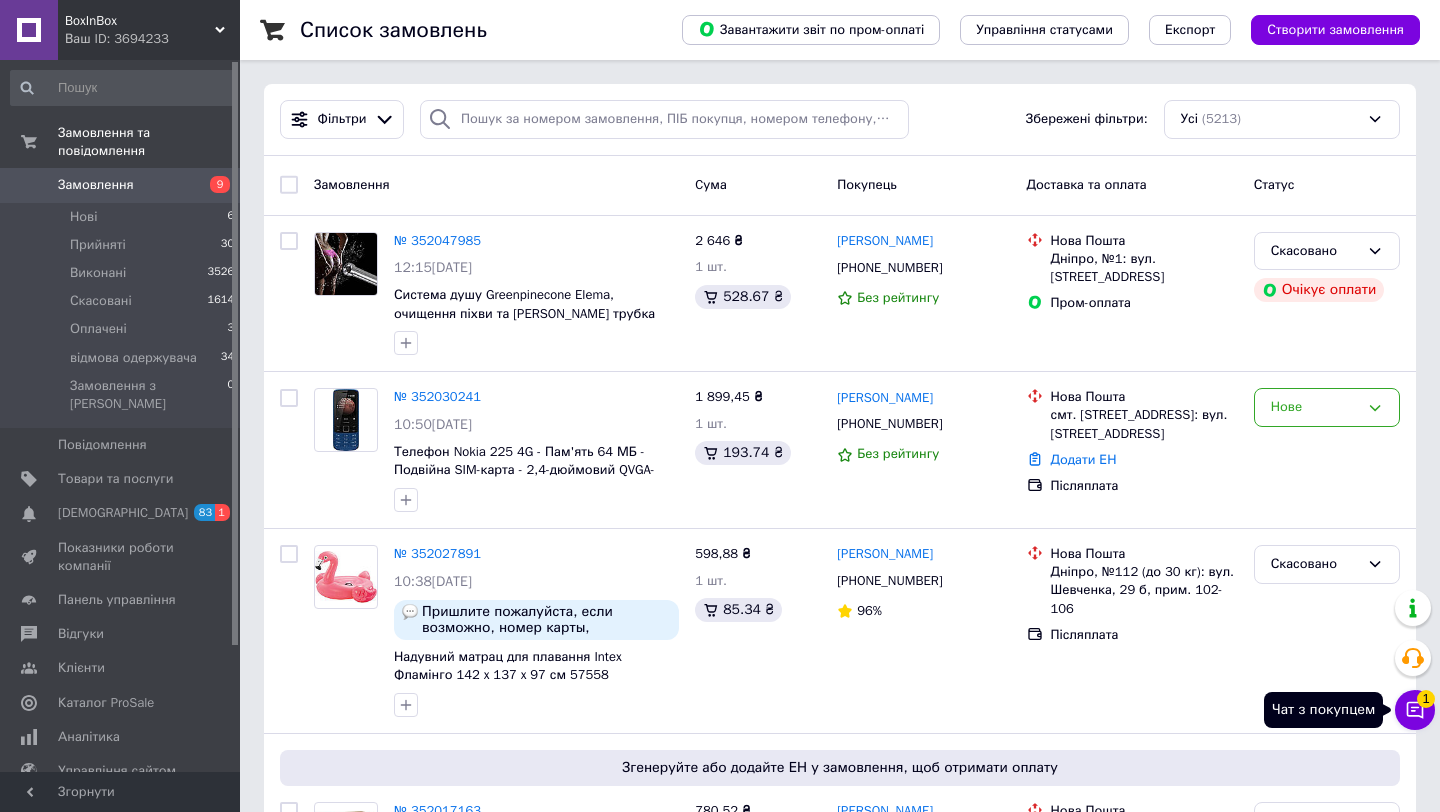 click 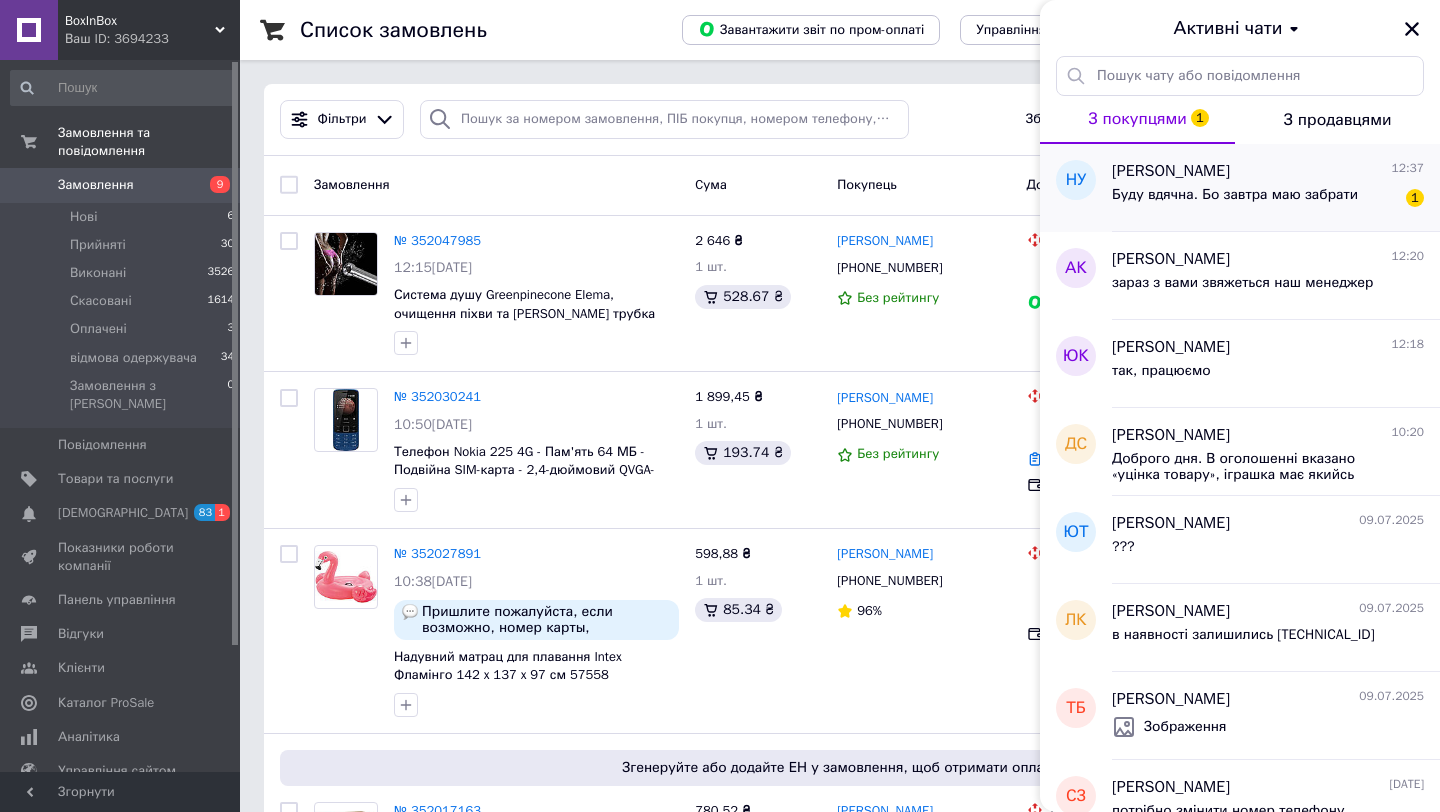 click on "Буду вдячна. Бо завтра маю забрати" at bounding box center [1235, 201] 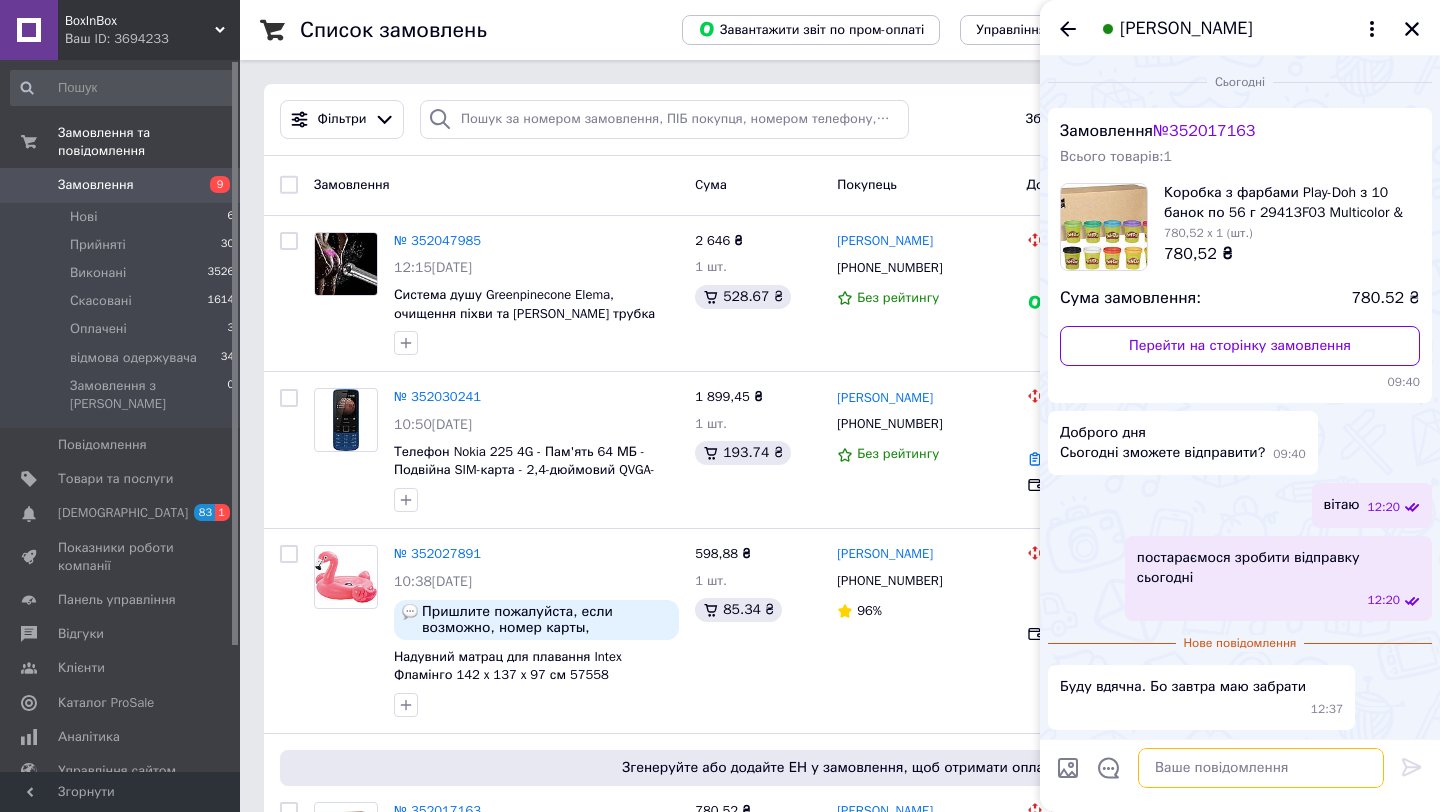 click at bounding box center [1261, 768] 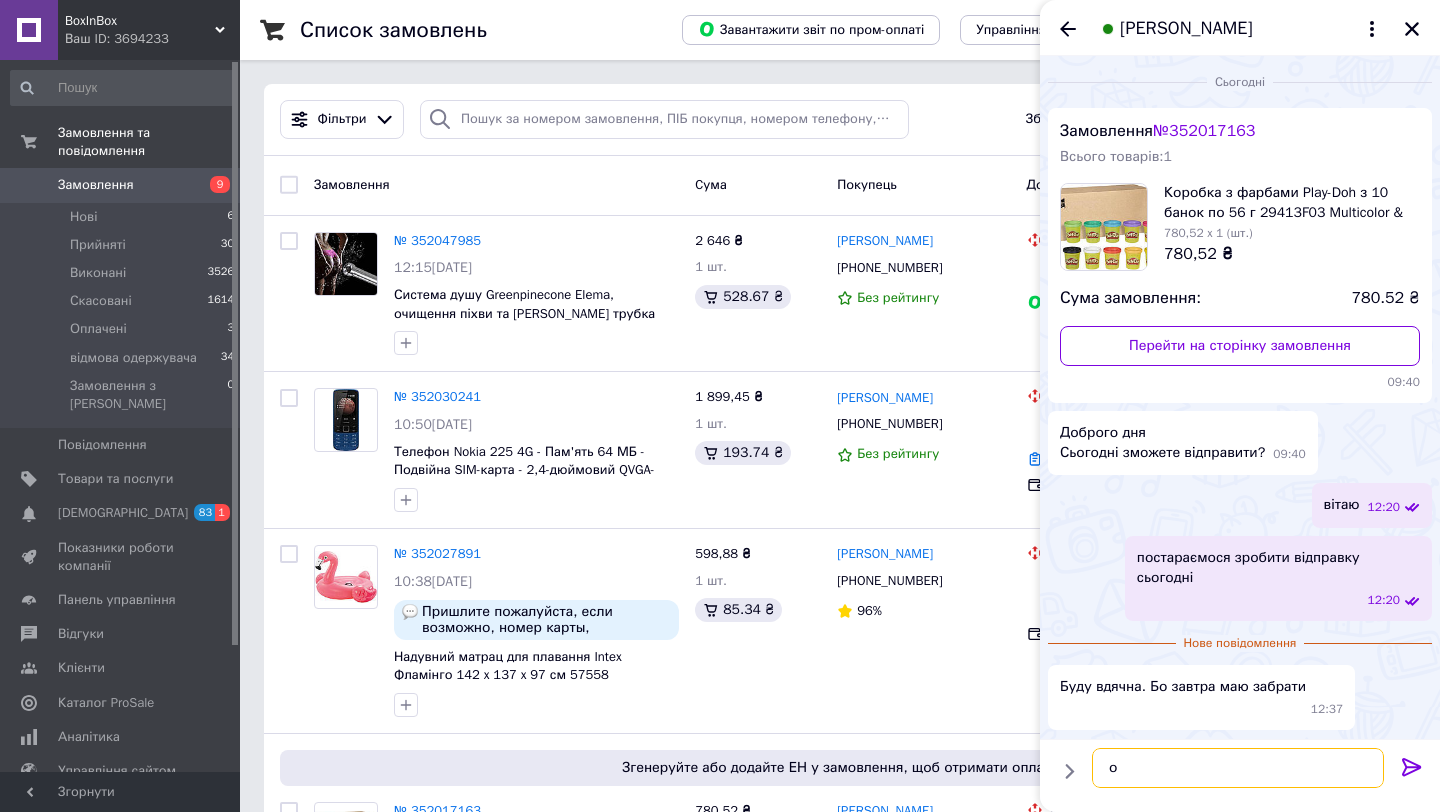 type on "ок" 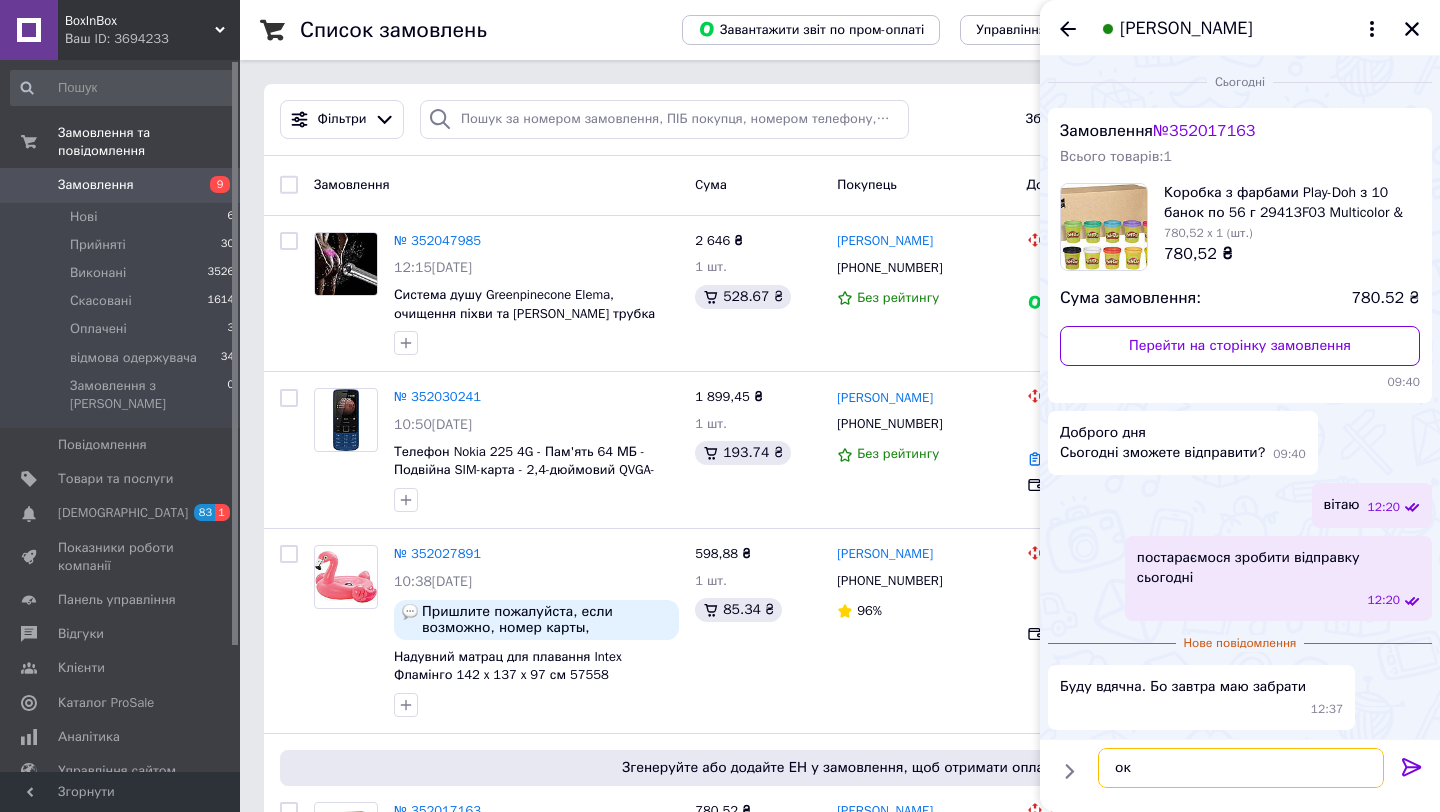type 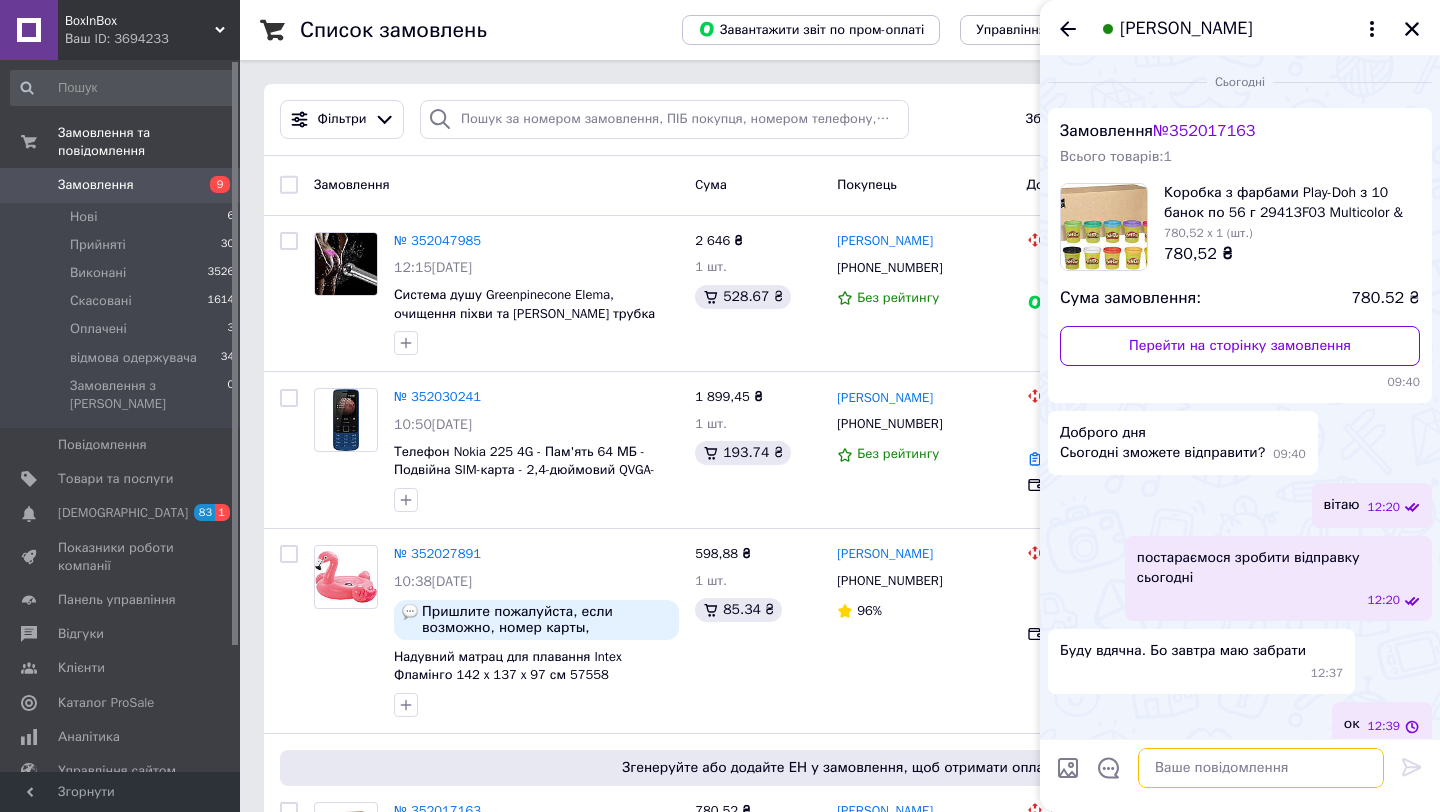 scroll, scrollTop: 16, scrollLeft: 0, axis: vertical 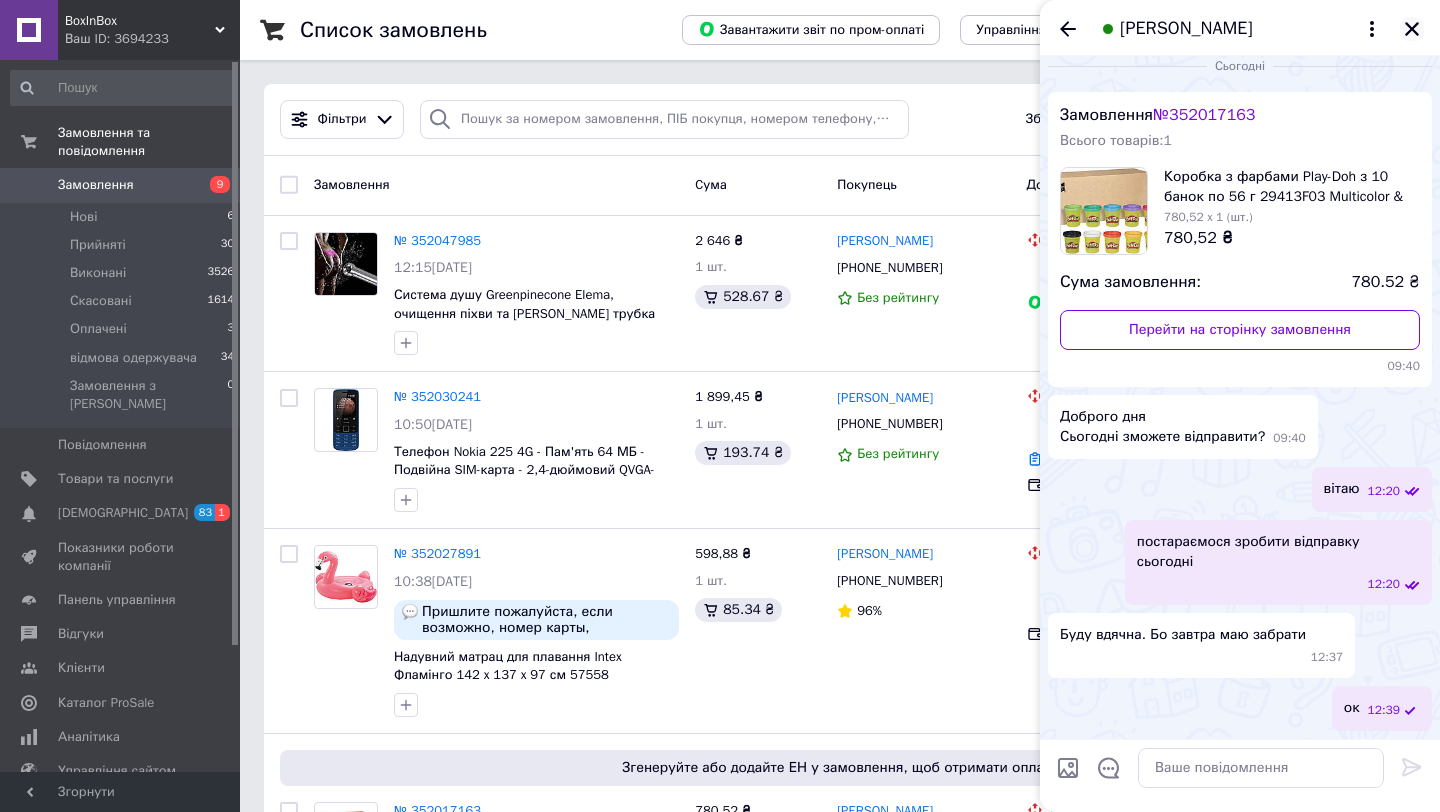 click at bounding box center [1412, 29] 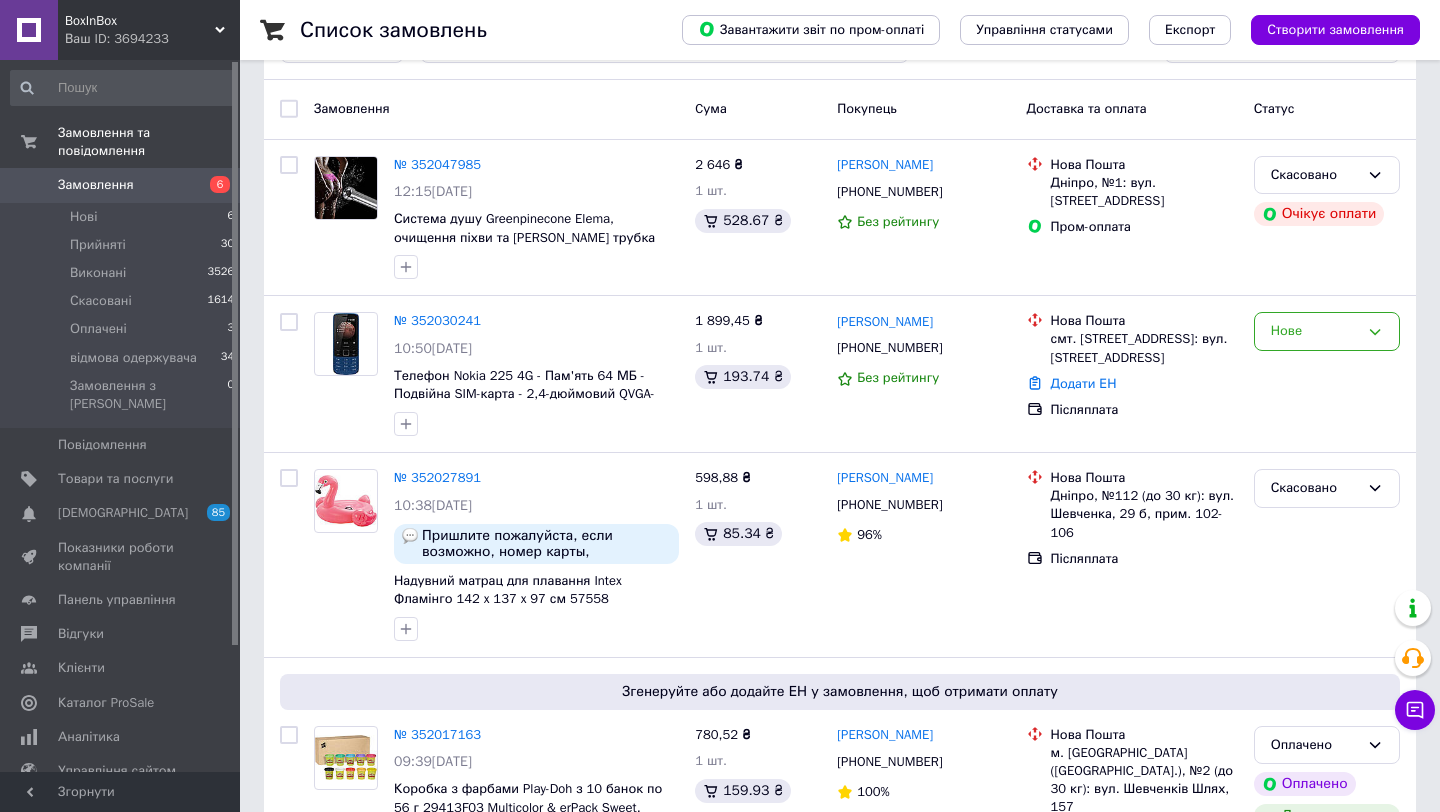 scroll, scrollTop: 0, scrollLeft: 0, axis: both 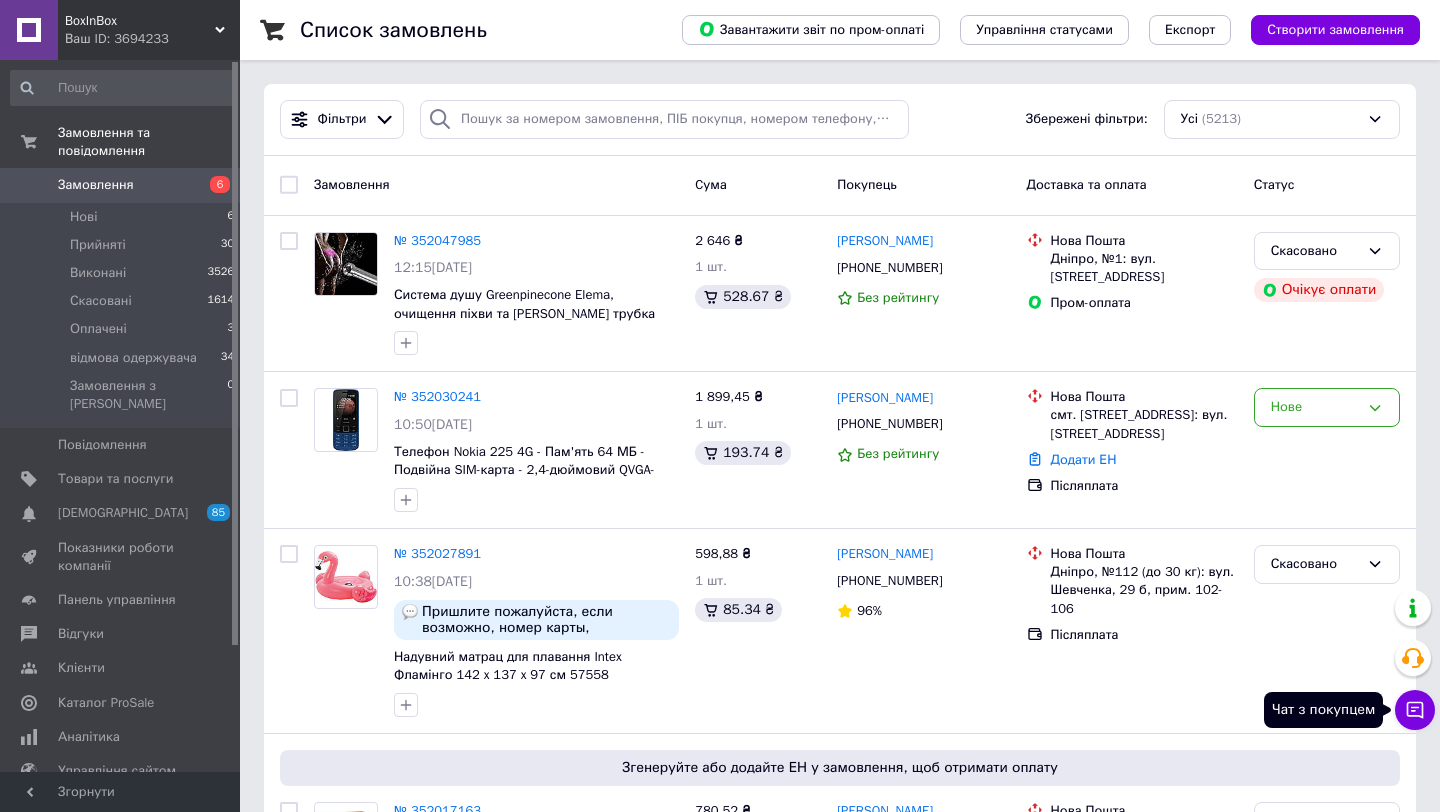 click 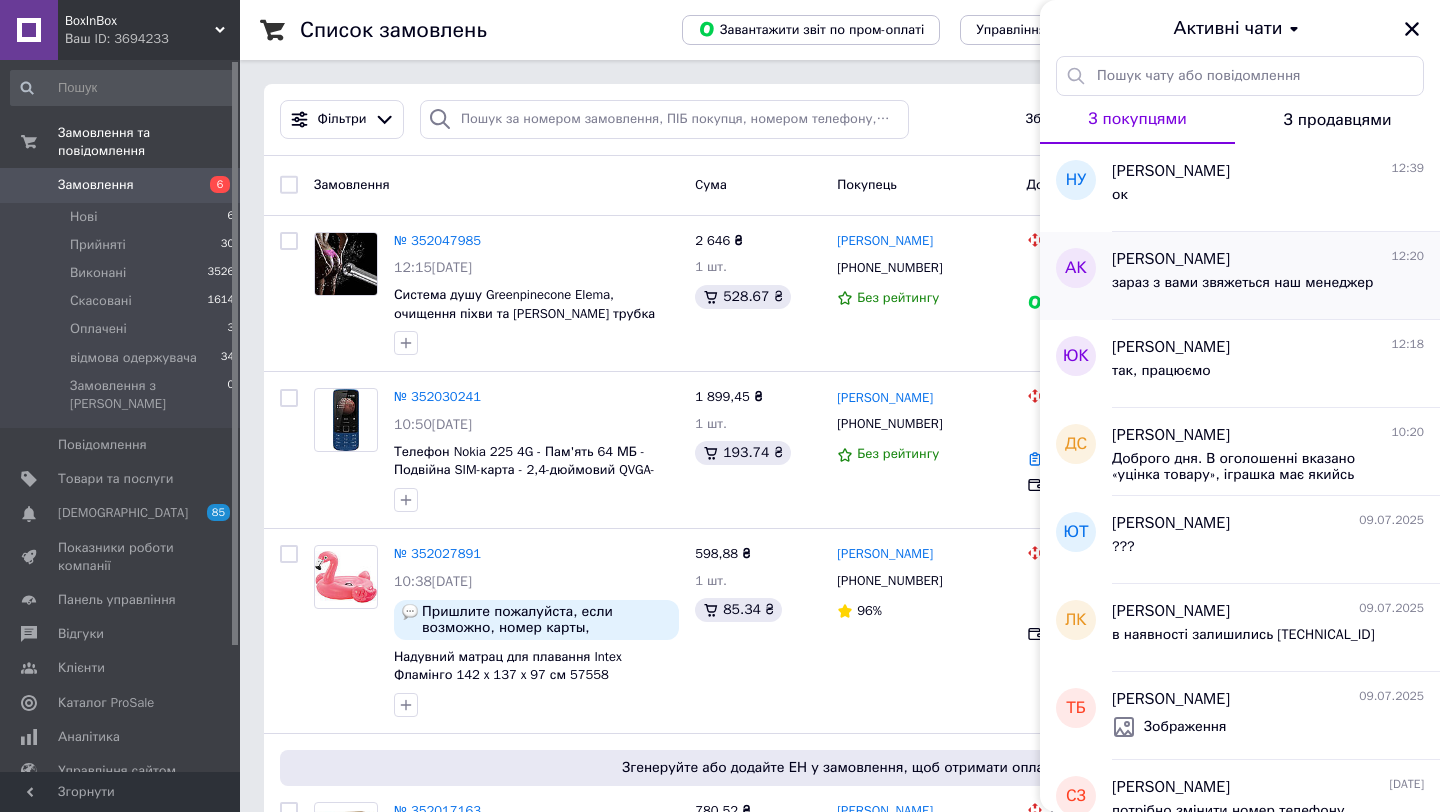 click on "зараз з вами звяжеться наш менеджер" at bounding box center [1242, 283] 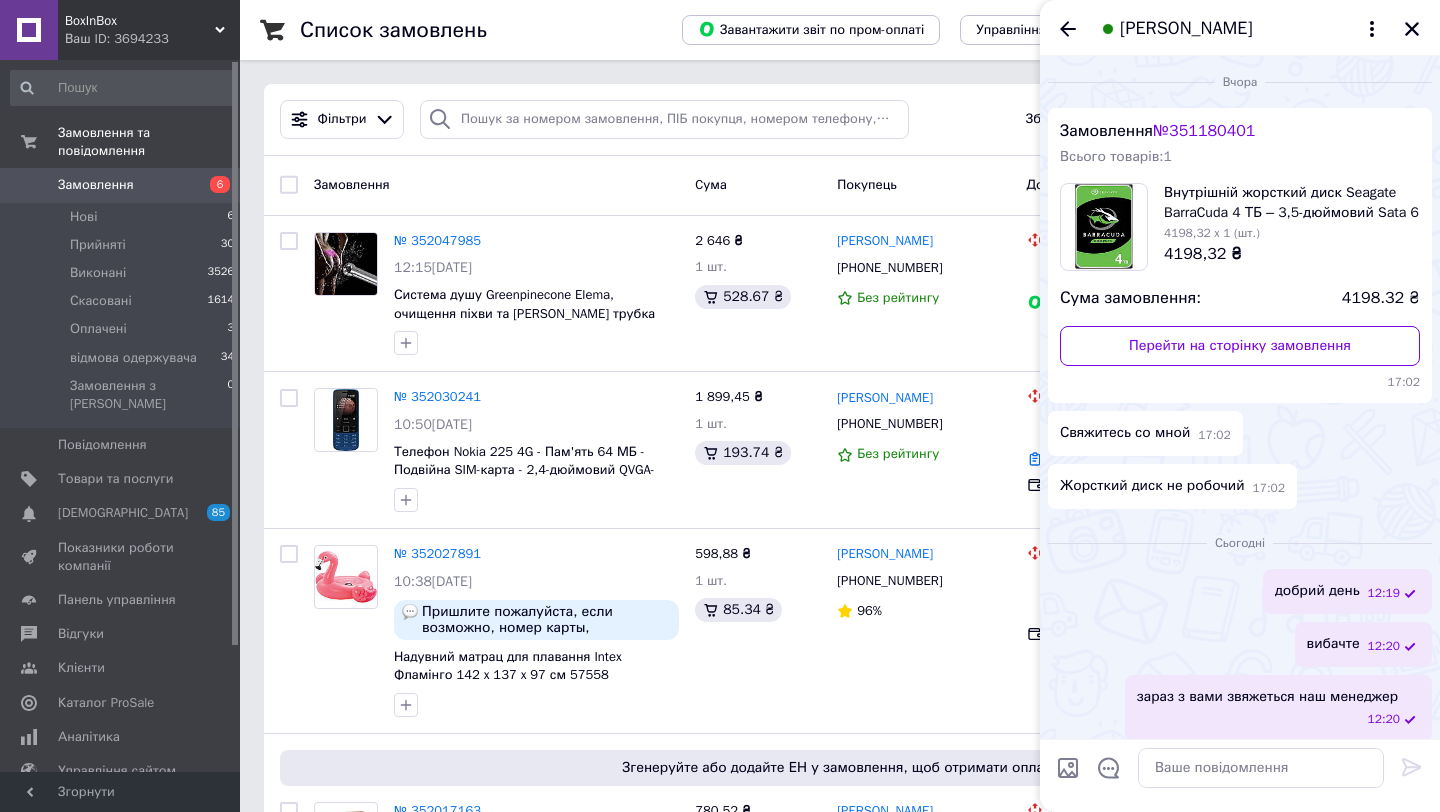 scroll, scrollTop: 9, scrollLeft: 0, axis: vertical 